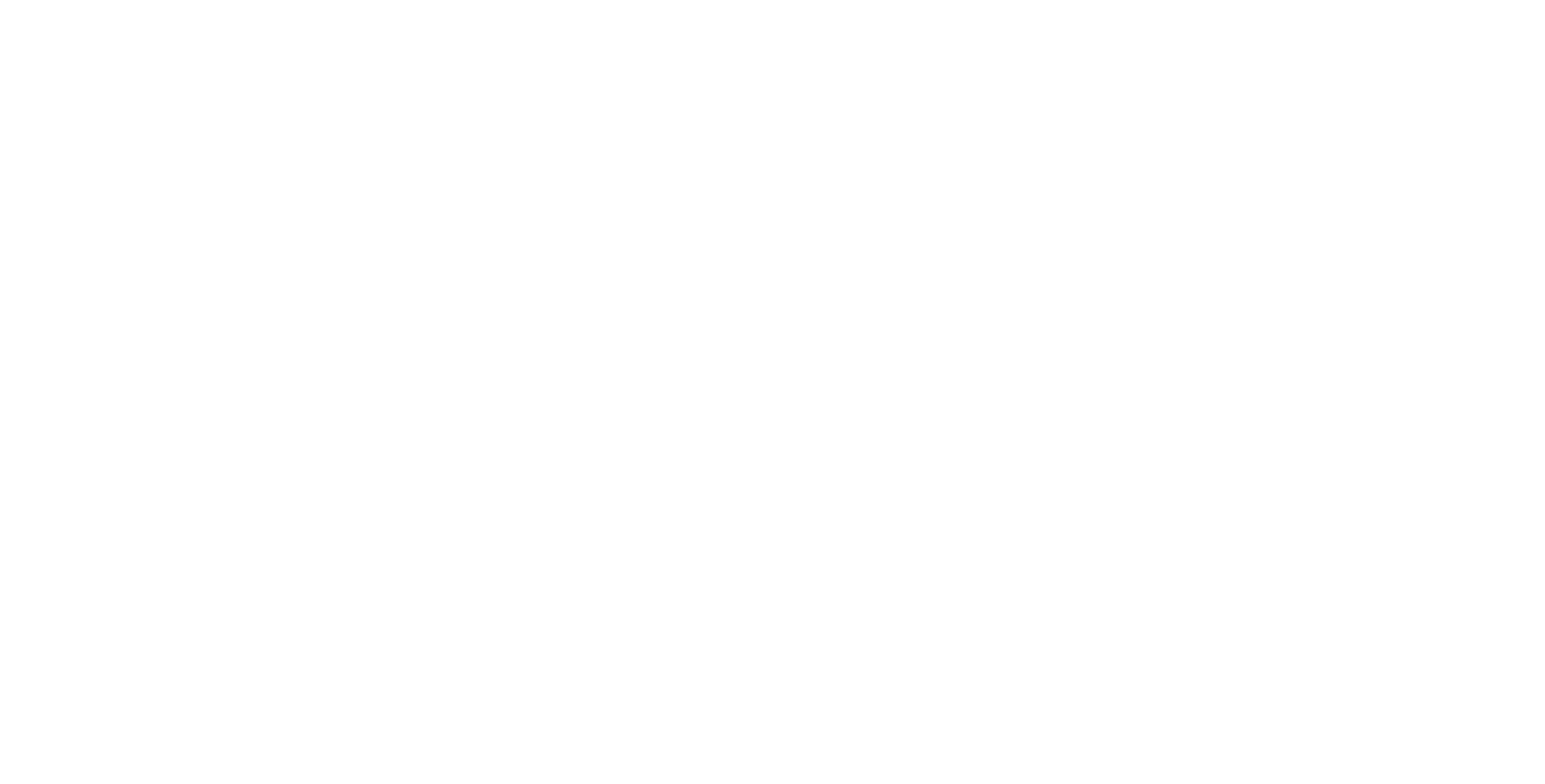 scroll, scrollTop: 0, scrollLeft: 0, axis: both 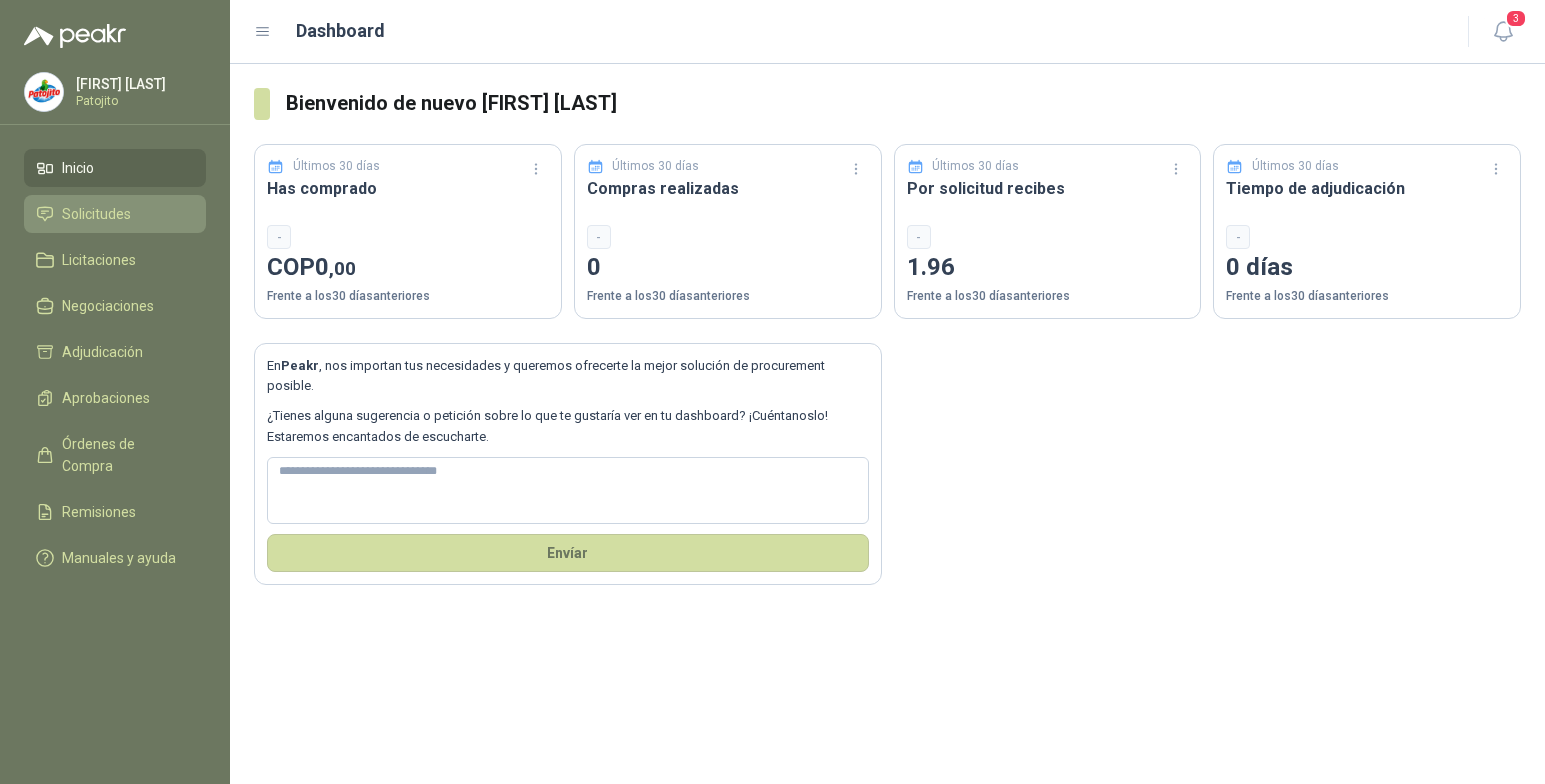 drag, startPoint x: 111, startPoint y: 219, endPoint x: 123, endPoint y: 228, distance: 15 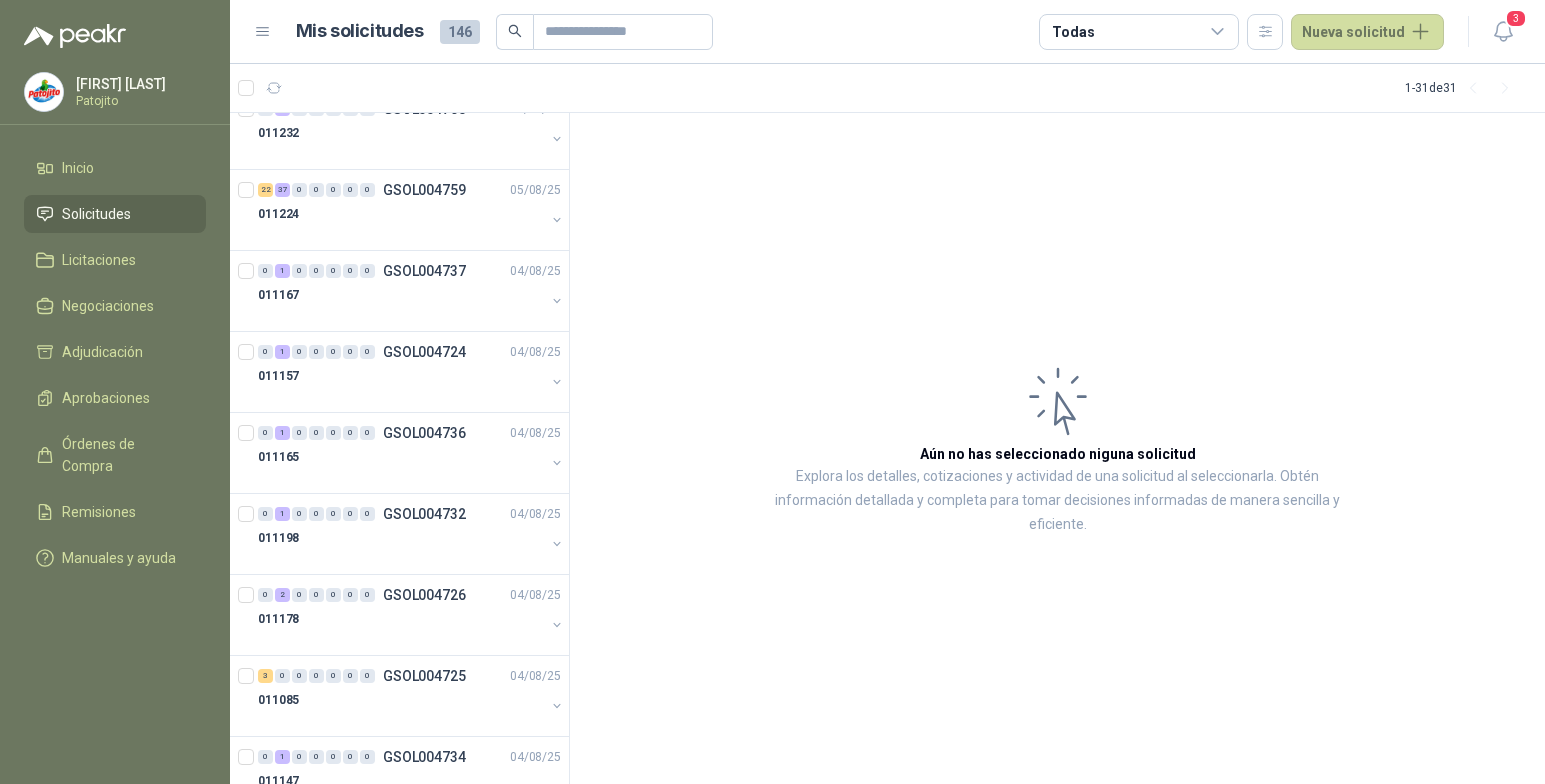 scroll, scrollTop: 0, scrollLeft: 0, axis: both 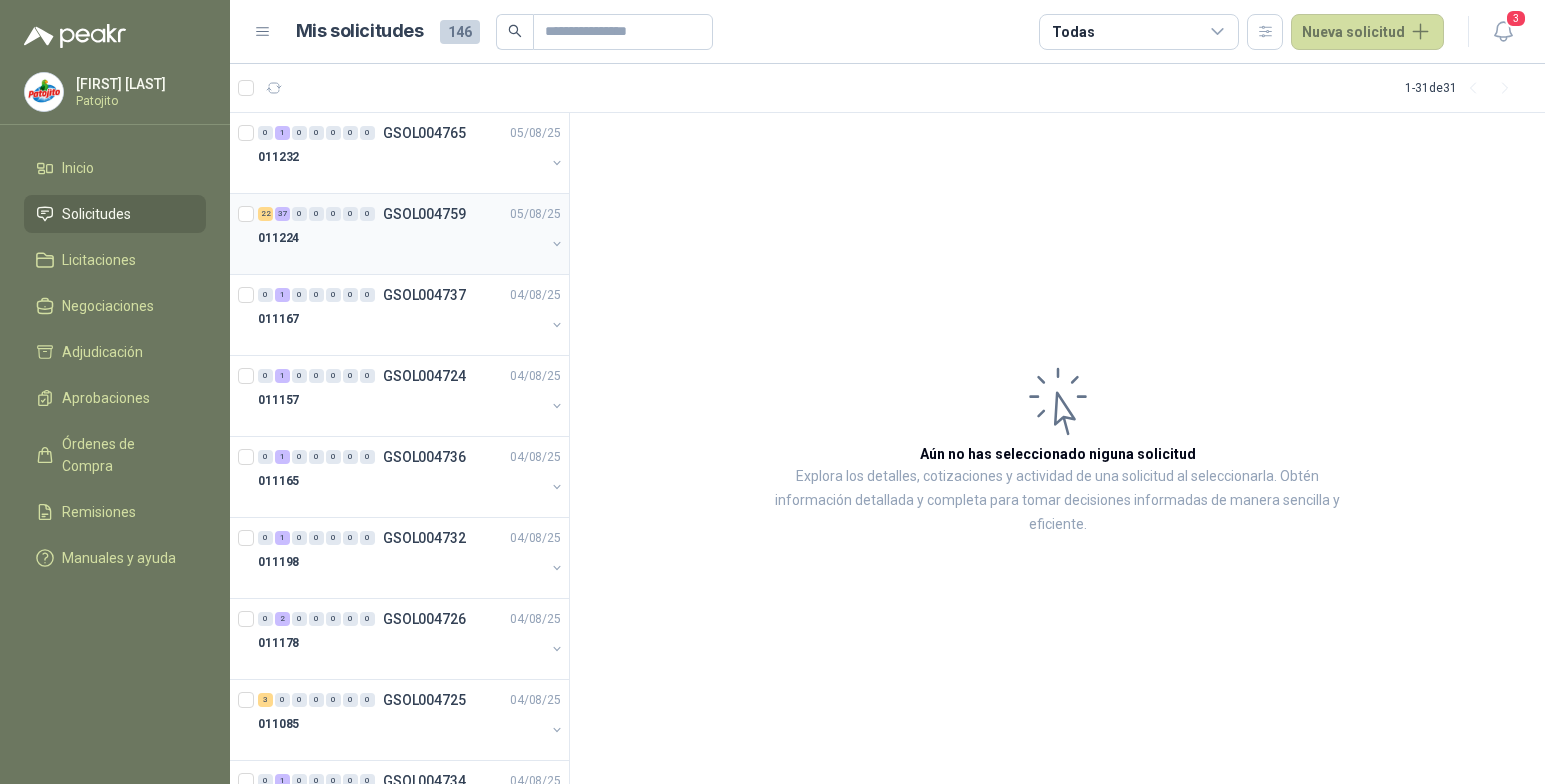 click at bounding box center [401, 258] 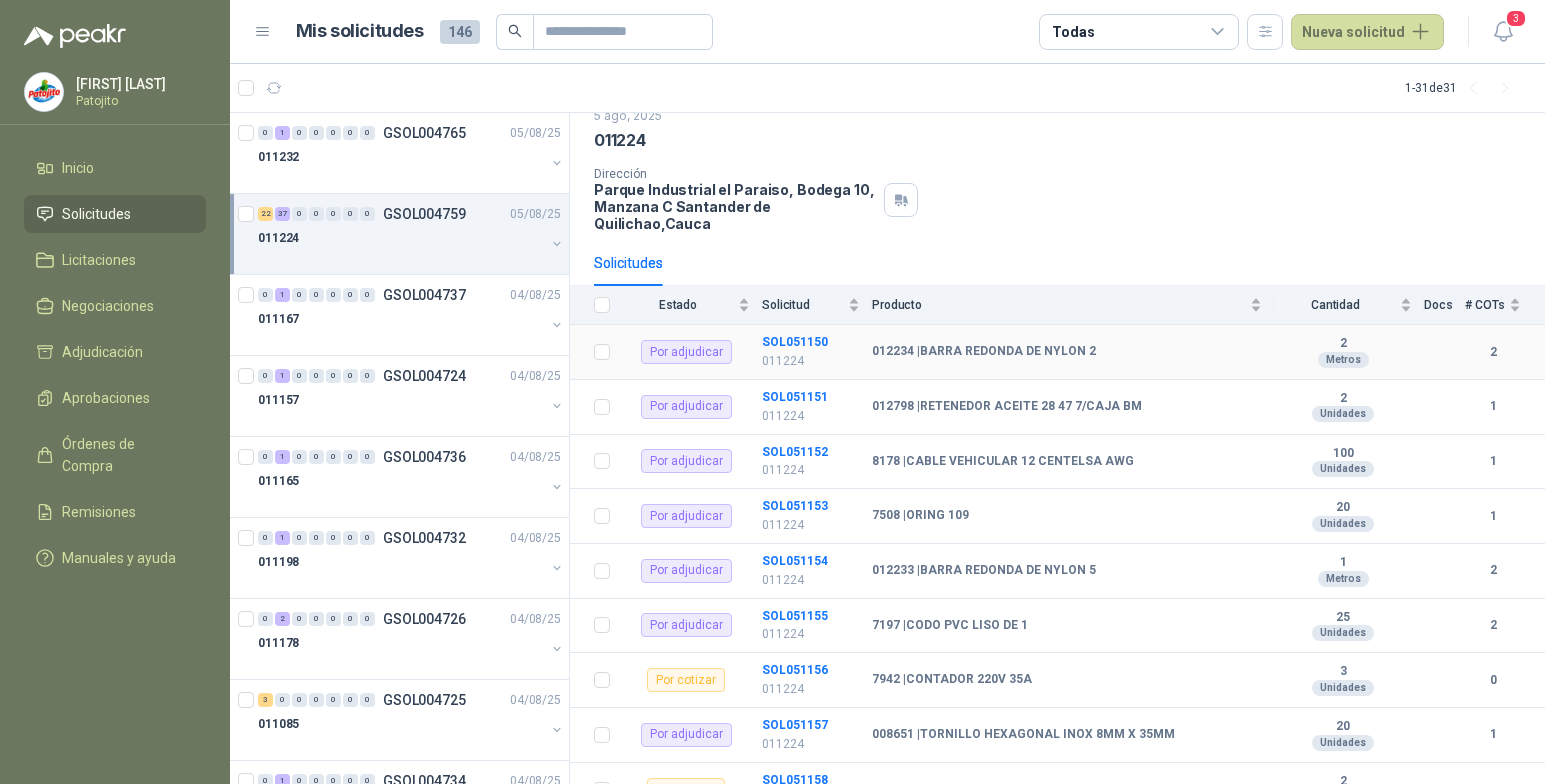 scroll, scrollTop: 0, scrollLeft: 0, axis: both 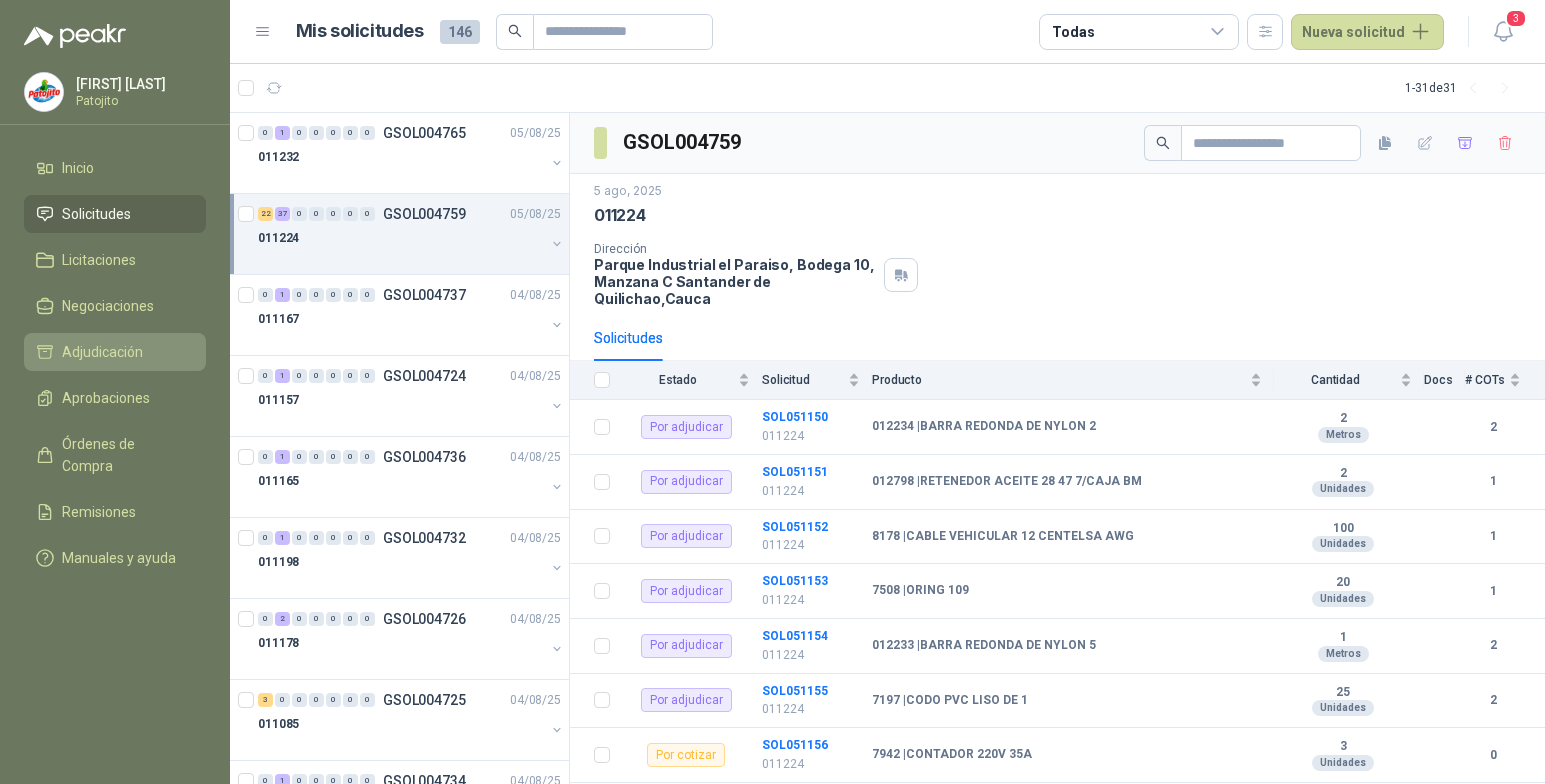 click on "Adjudicación" at bounding box center (102, 352) 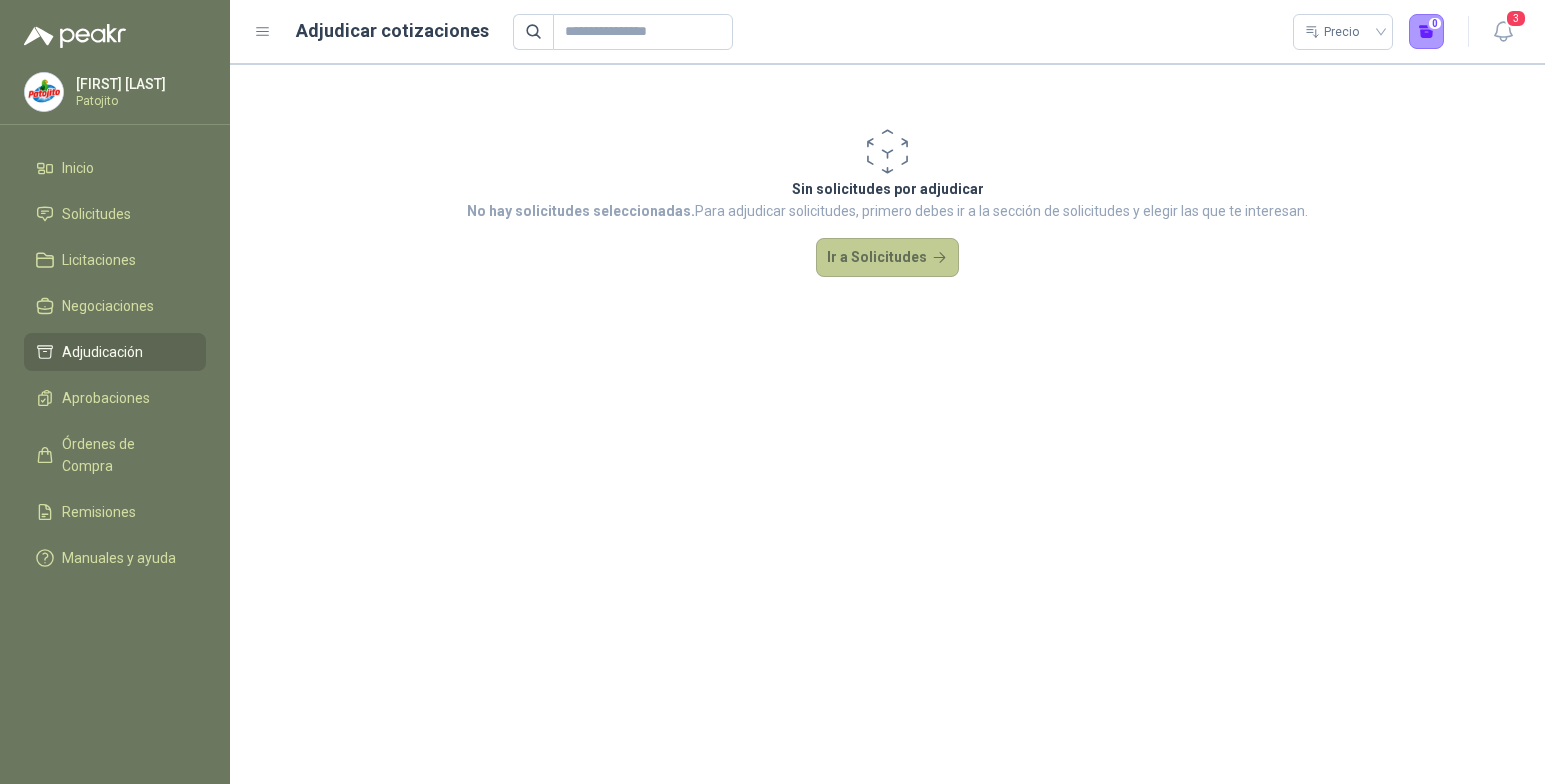 click on "Ir a Solicitudes" at bounding box center [888, 258] 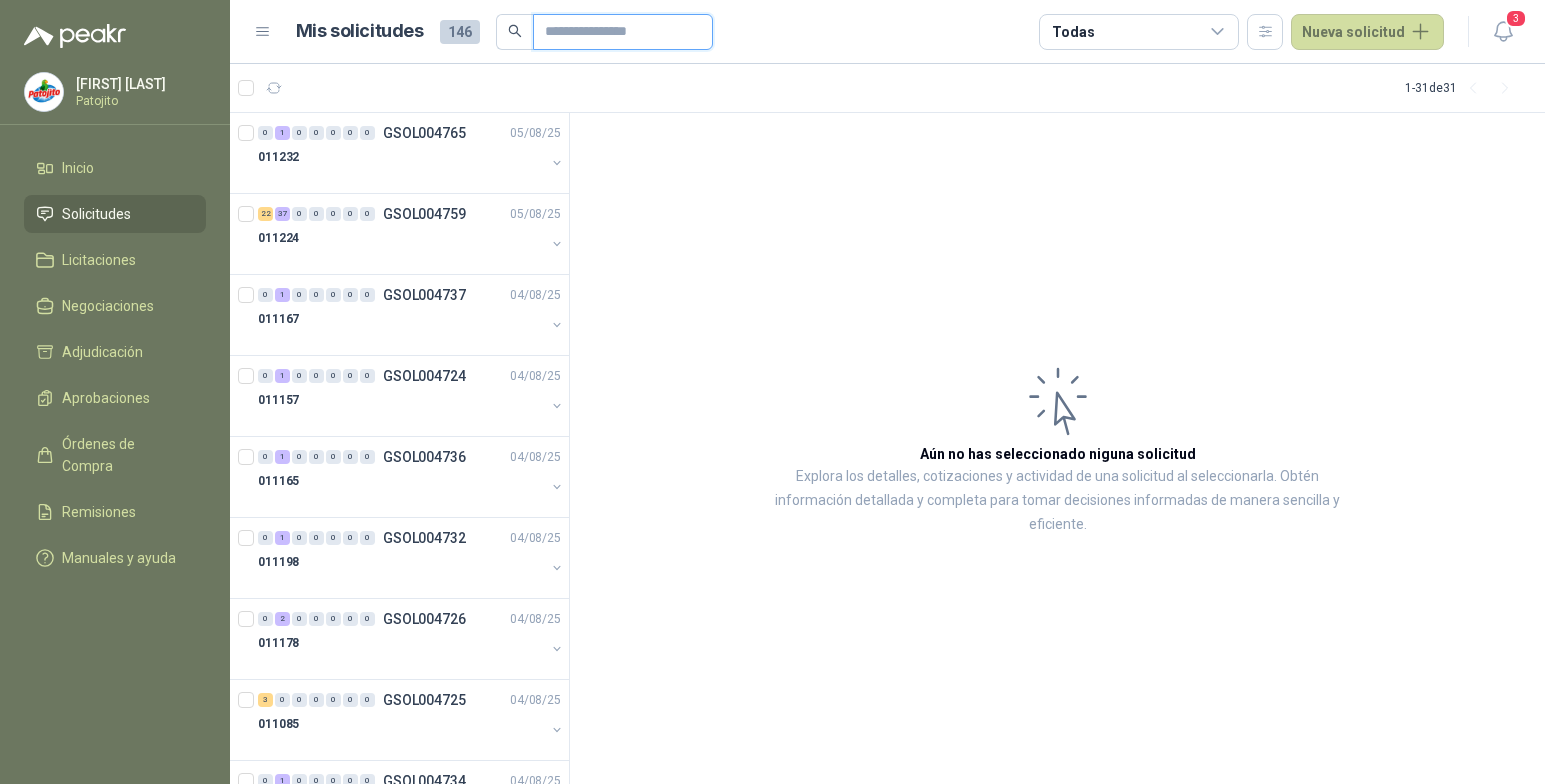 click at bounding box center [615, 32] 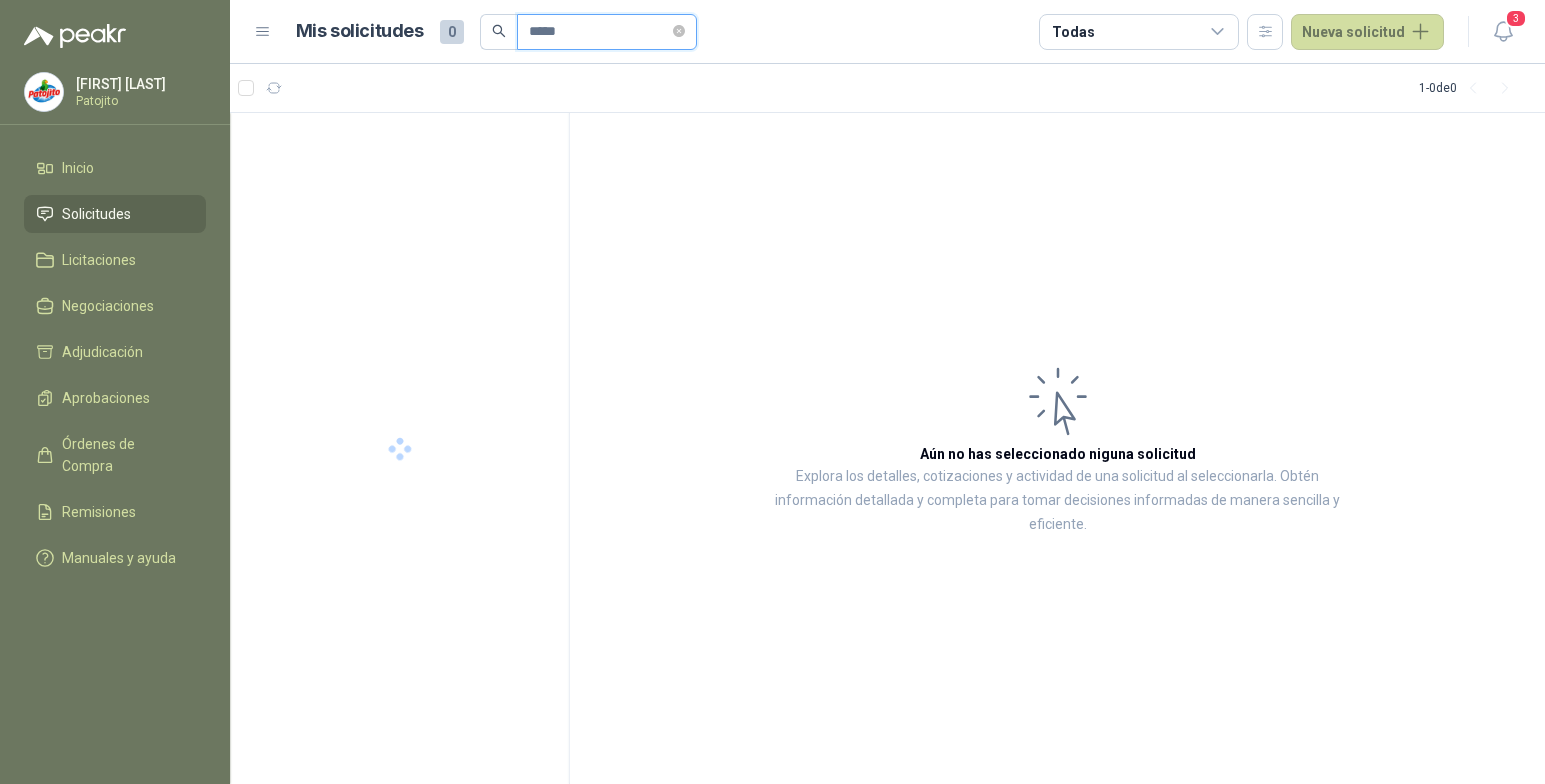 type on "*****" 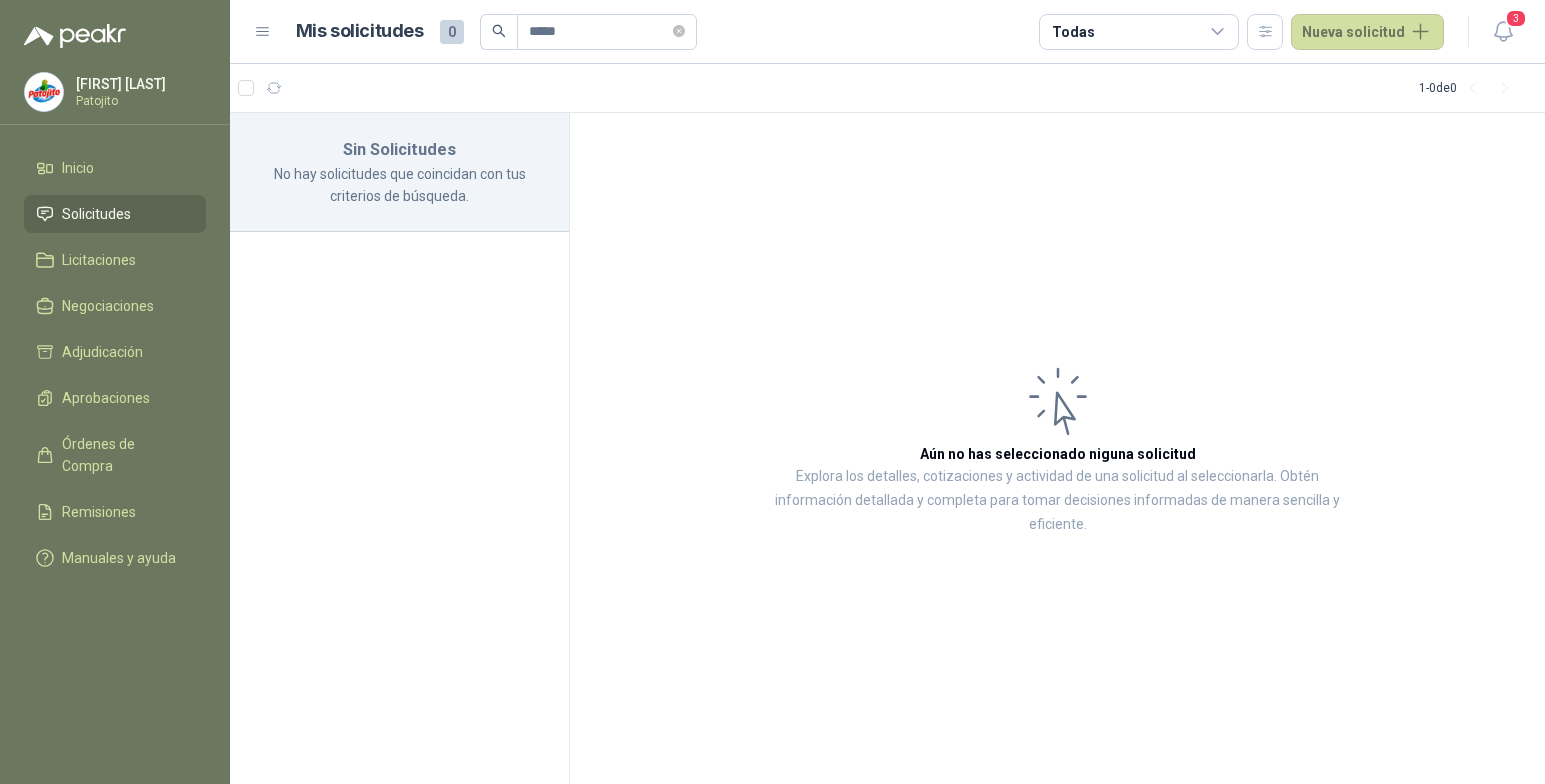 click on "Solicitudes" at bounding box center (115, 214) 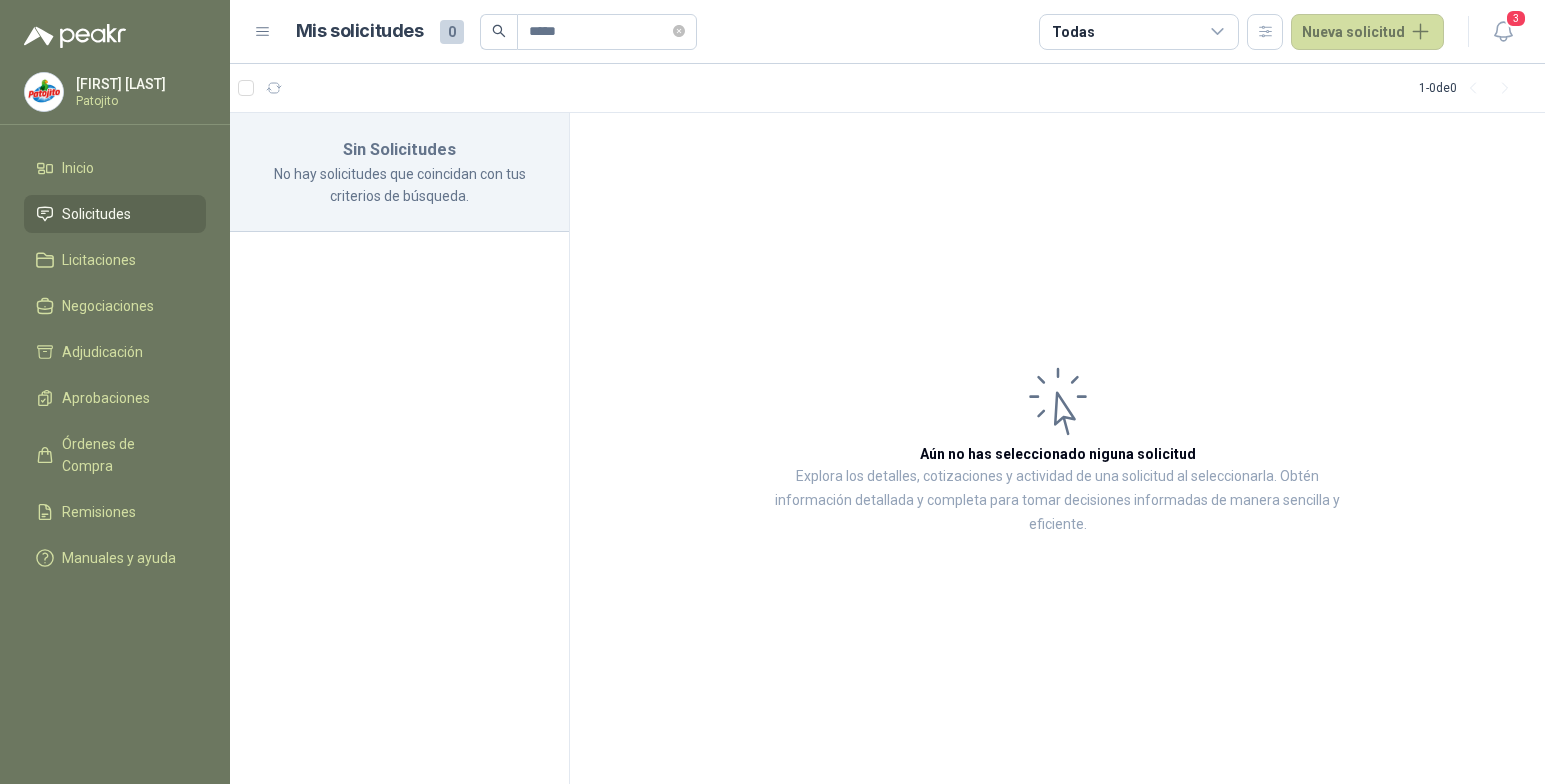 drag, startPoint x: 345, startPoint y: 379, endPoint x: 589, endPoint y: 291, distance: 259.38388 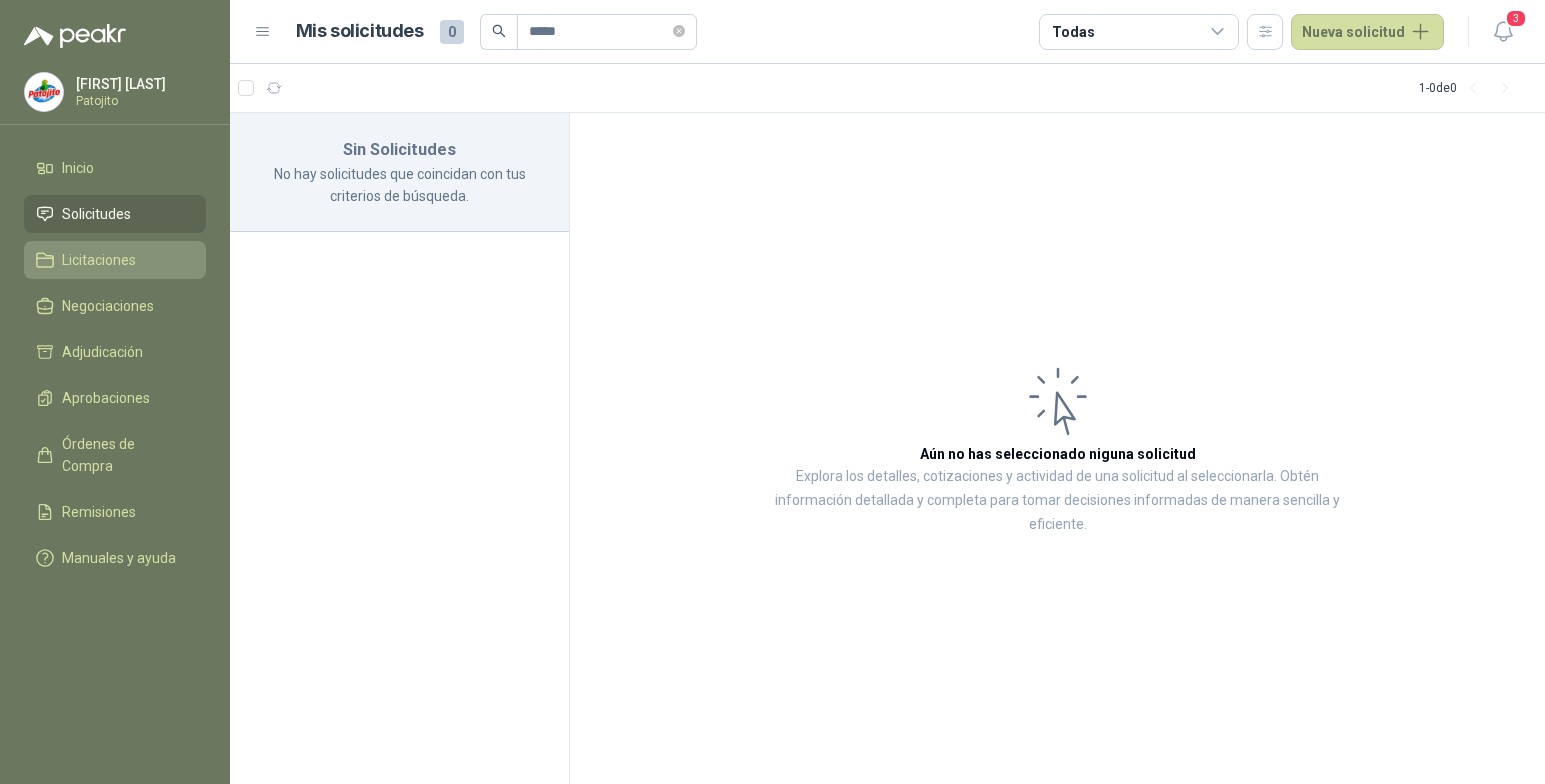click on "Licitaciones" at bounding box center [99, 260] 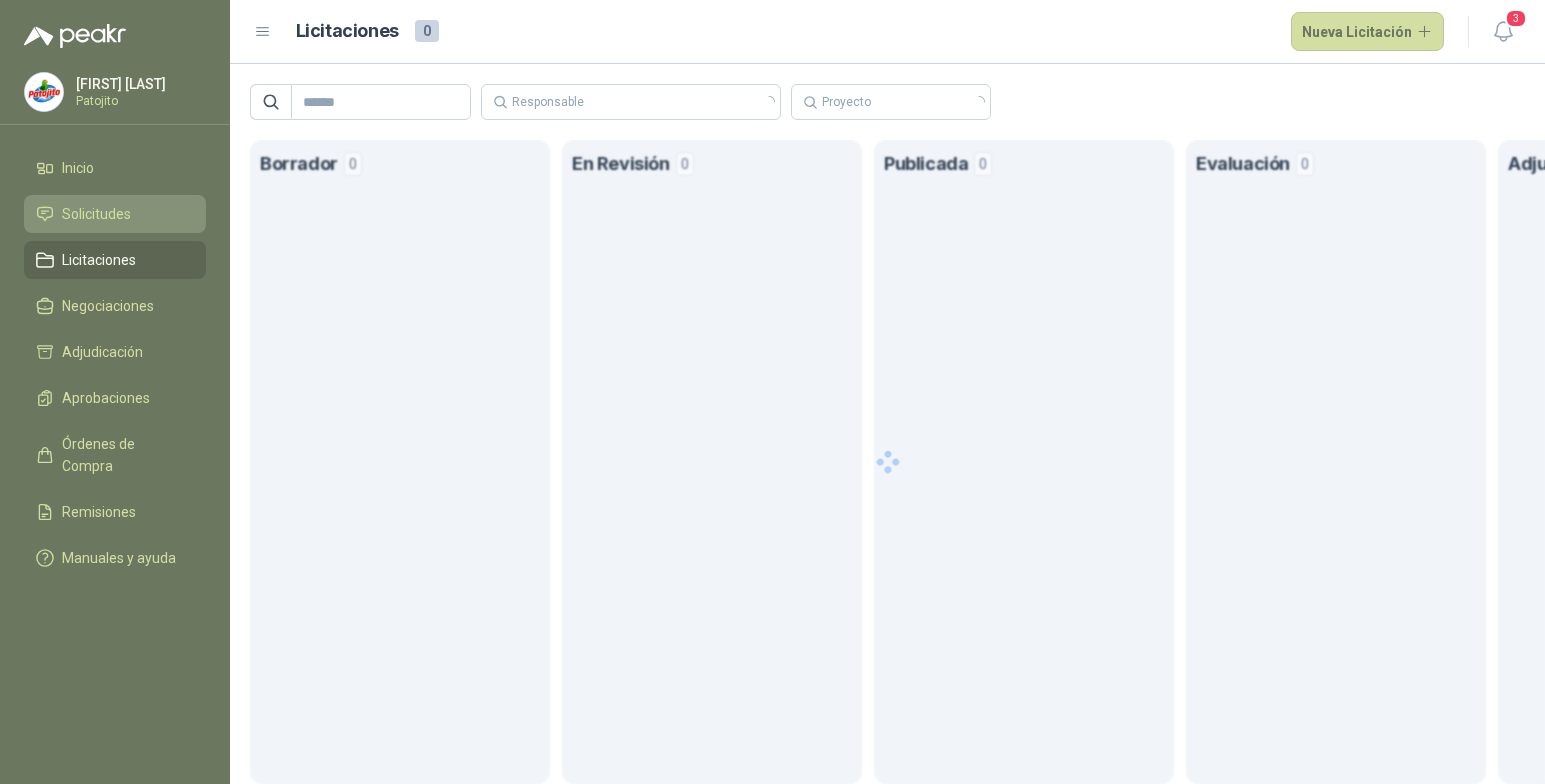 click on "Solicitudes" at bounding box center [115, 214] 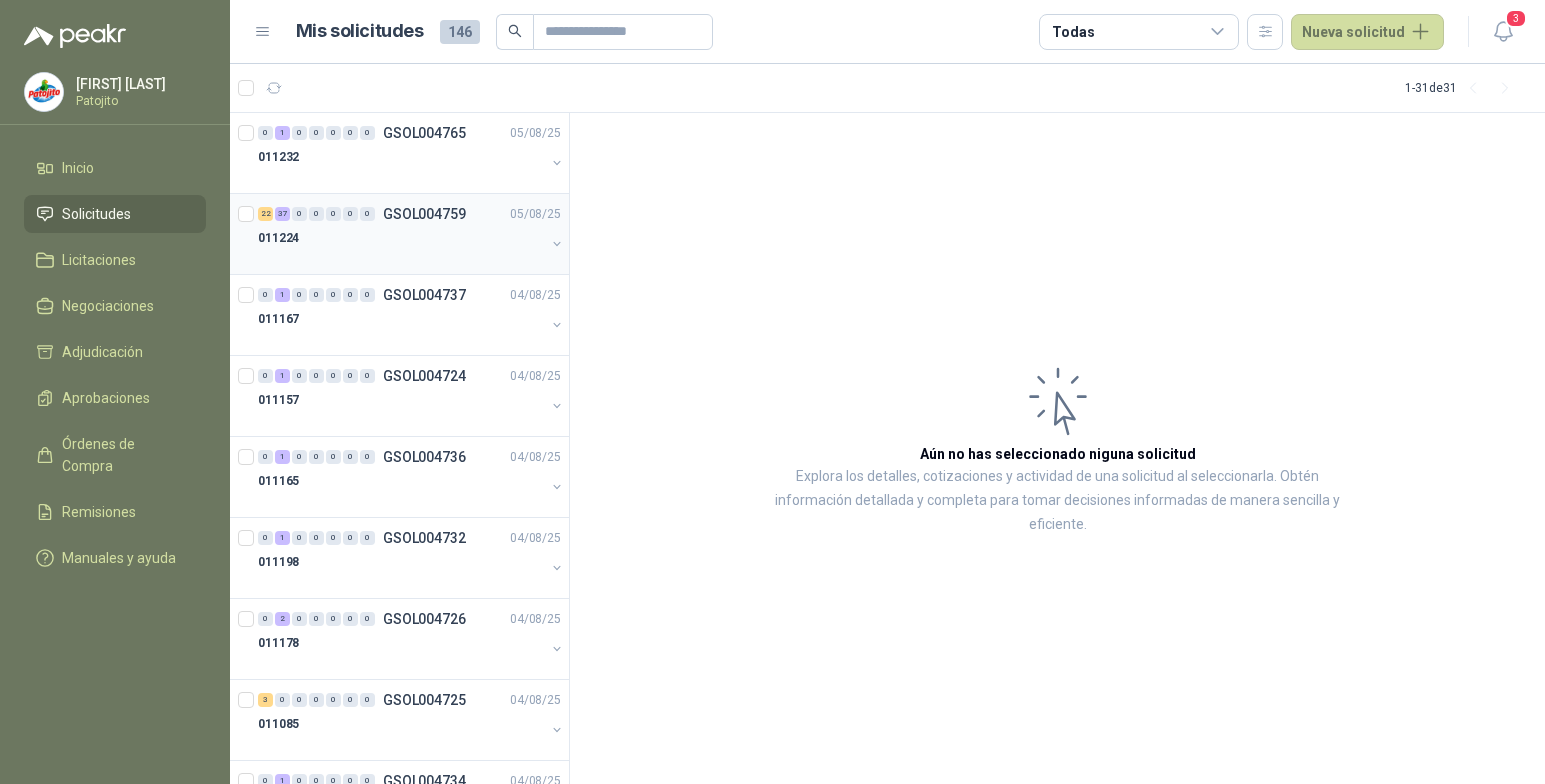 click at bounding box center [401, 258] 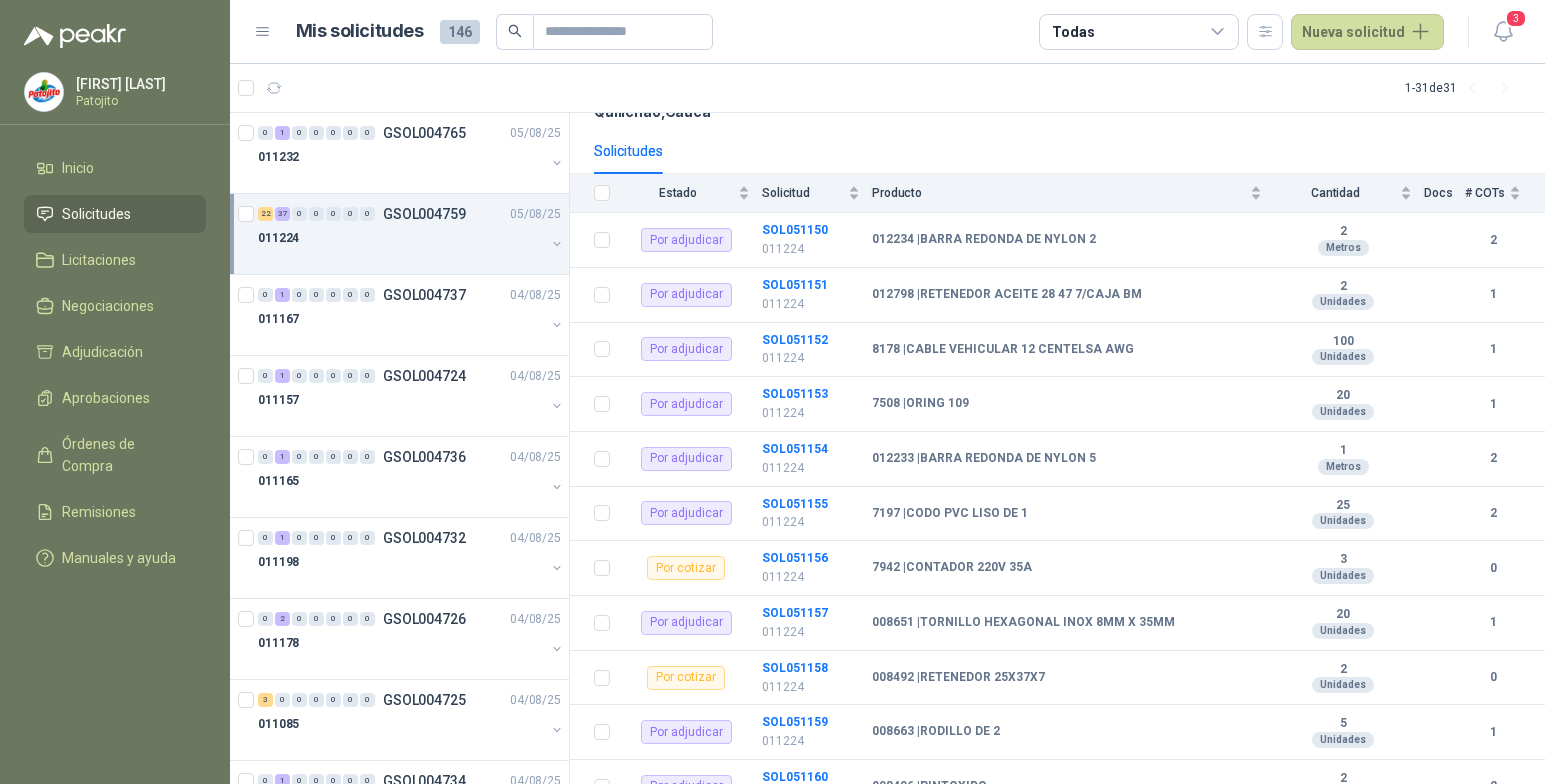 scroll, scrollTop: 176, scrollLeft: 0, axis: vertical 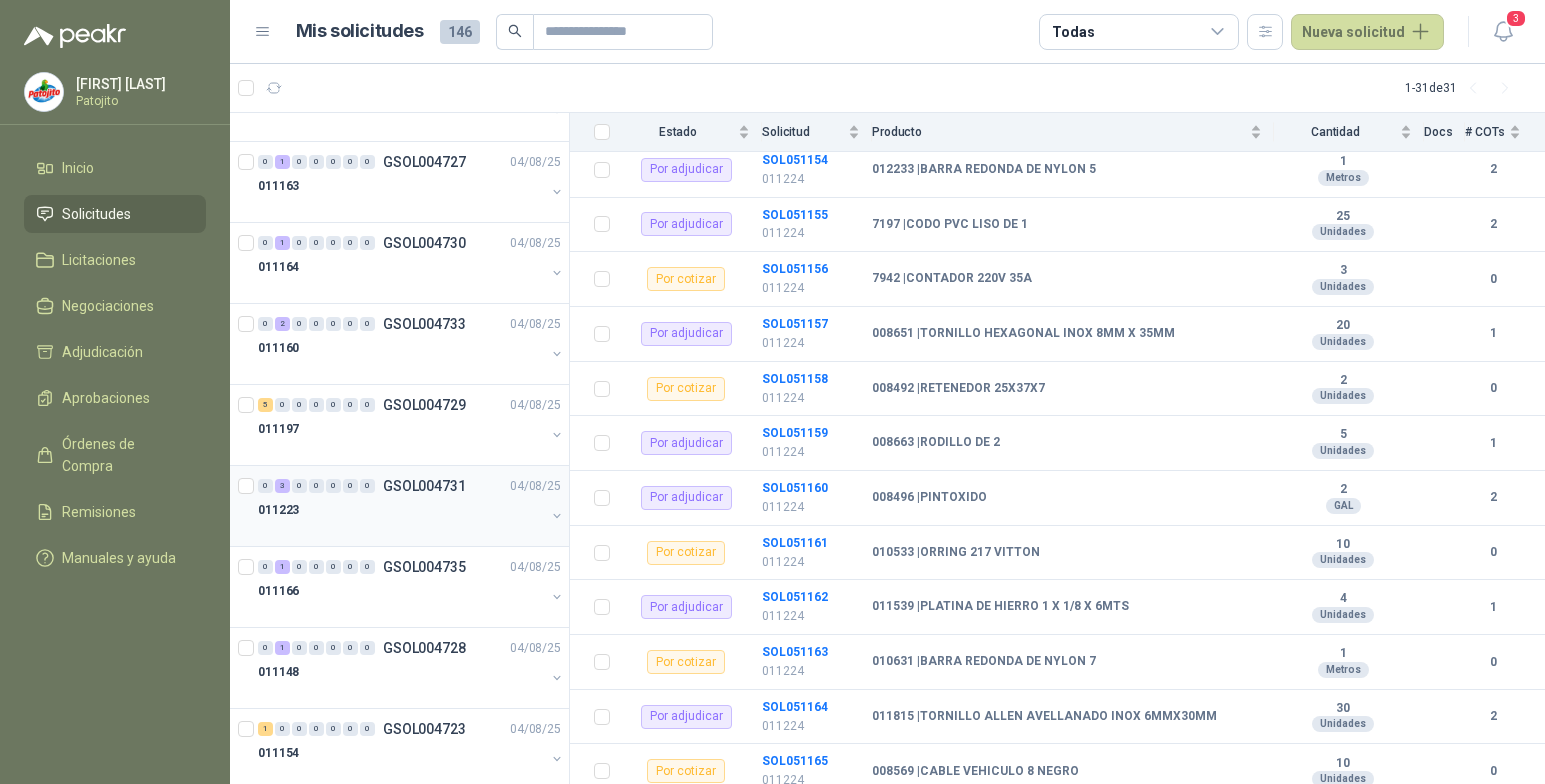 click on "011223" at bounding box center [401, 510] 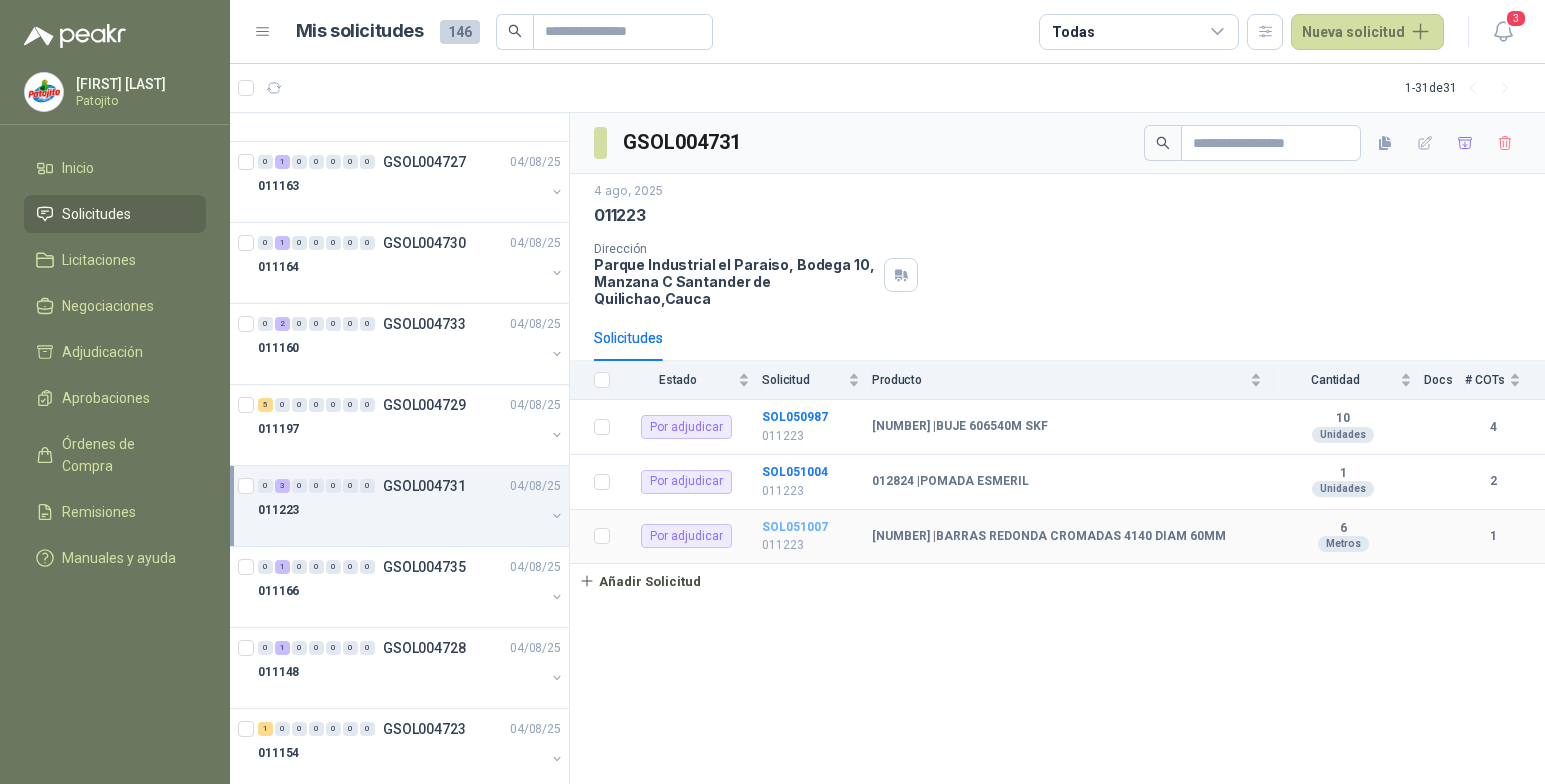 click on "SOL051007" at bounding box center (795, 527) 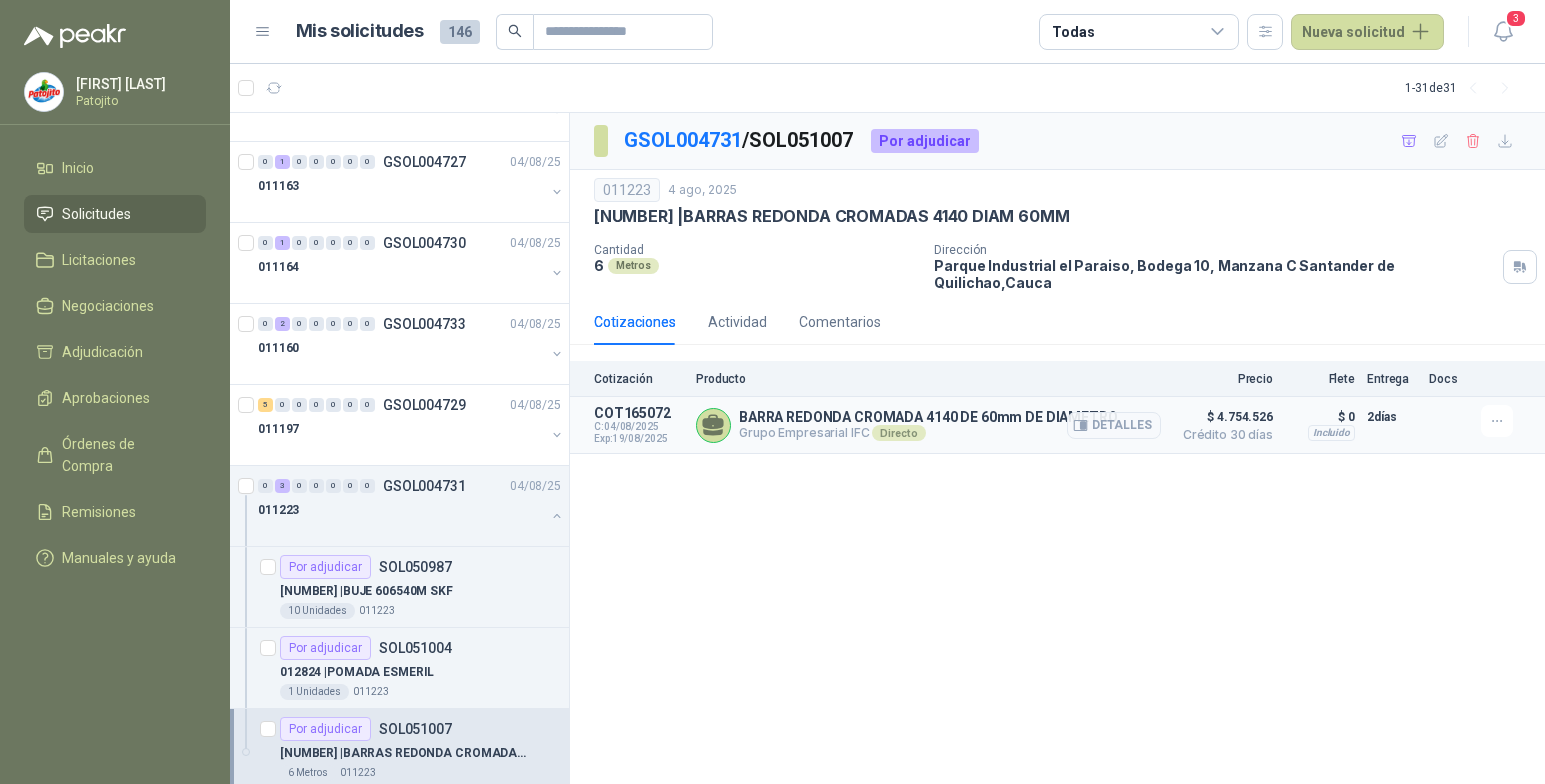 click on "BARRA REDONDA CROMADA 4140 DE 60mm DE DIAMETRO" at bounding box center (928, 417) 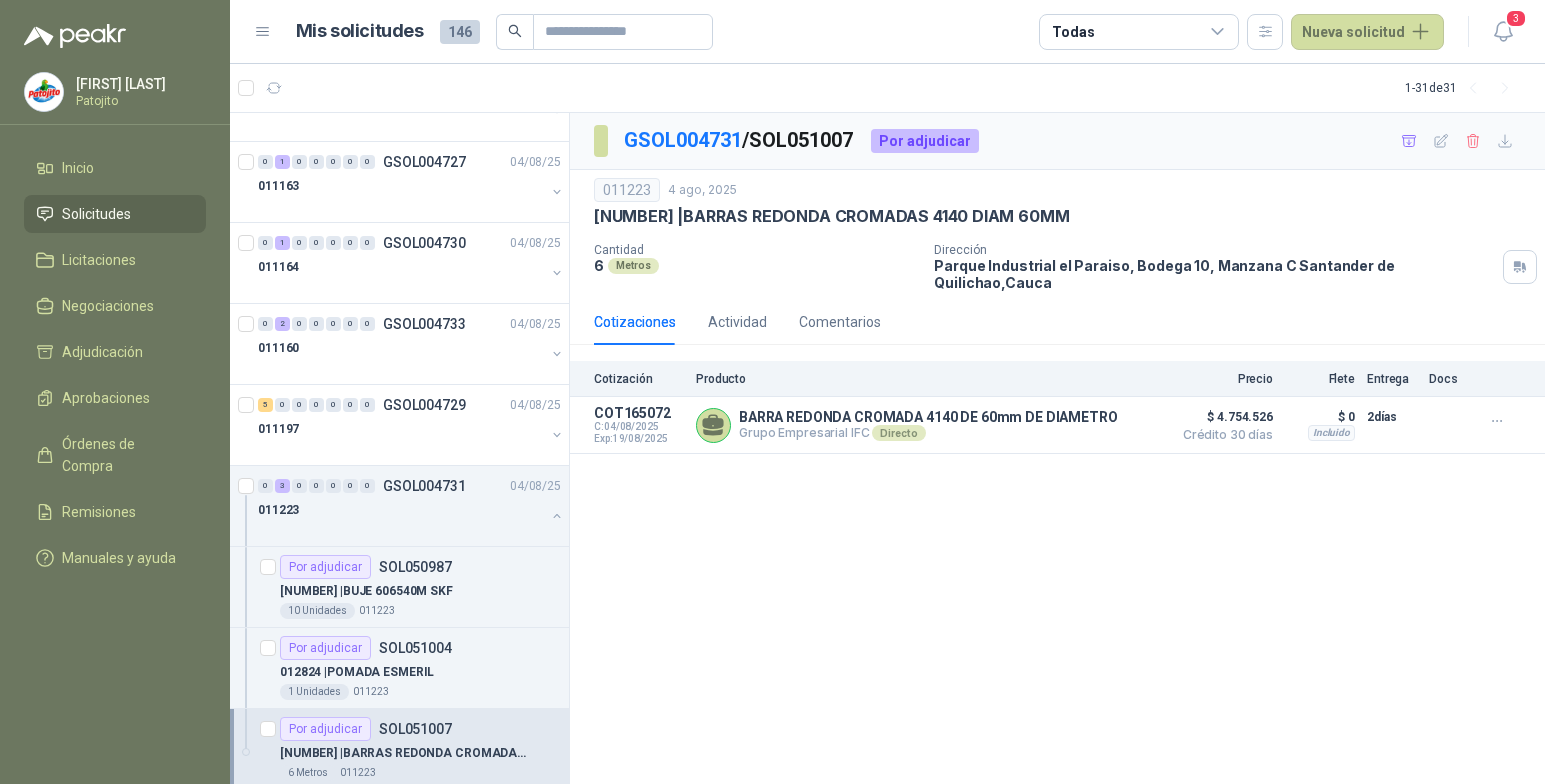 click on "COT165018 / SOL051007 Por adjudicar [NUMBER] [MONTH], [YEAR] [NUMBER] | BARRAS REDONDA CROMADAS 4140 DIAM 60MM Cantidad 6 Metros Dirección Parque Industrial el Paraiso, Bodega 10, Manzana C [CITY], [STATE] Cotizaciones Actividad Comentarios Cotización Producto Precio Flete Entrega Docs COT165072 C: 04/[MONTH]/[YEAR] Exp: 19/[MONTH]/[YEAR] BARRA REDONDA CROMADA 4140 DE 60mm DE DIAMETRO Grupo Empresarial IFC Directo Detalles $ 4.754.526 Crédito 30 días $ 4.754.526 Crédito 30 días Incluido $ 0 Entrega: 2 días $ 0 Incluido 2 días" at bounding box center (1057, 449) 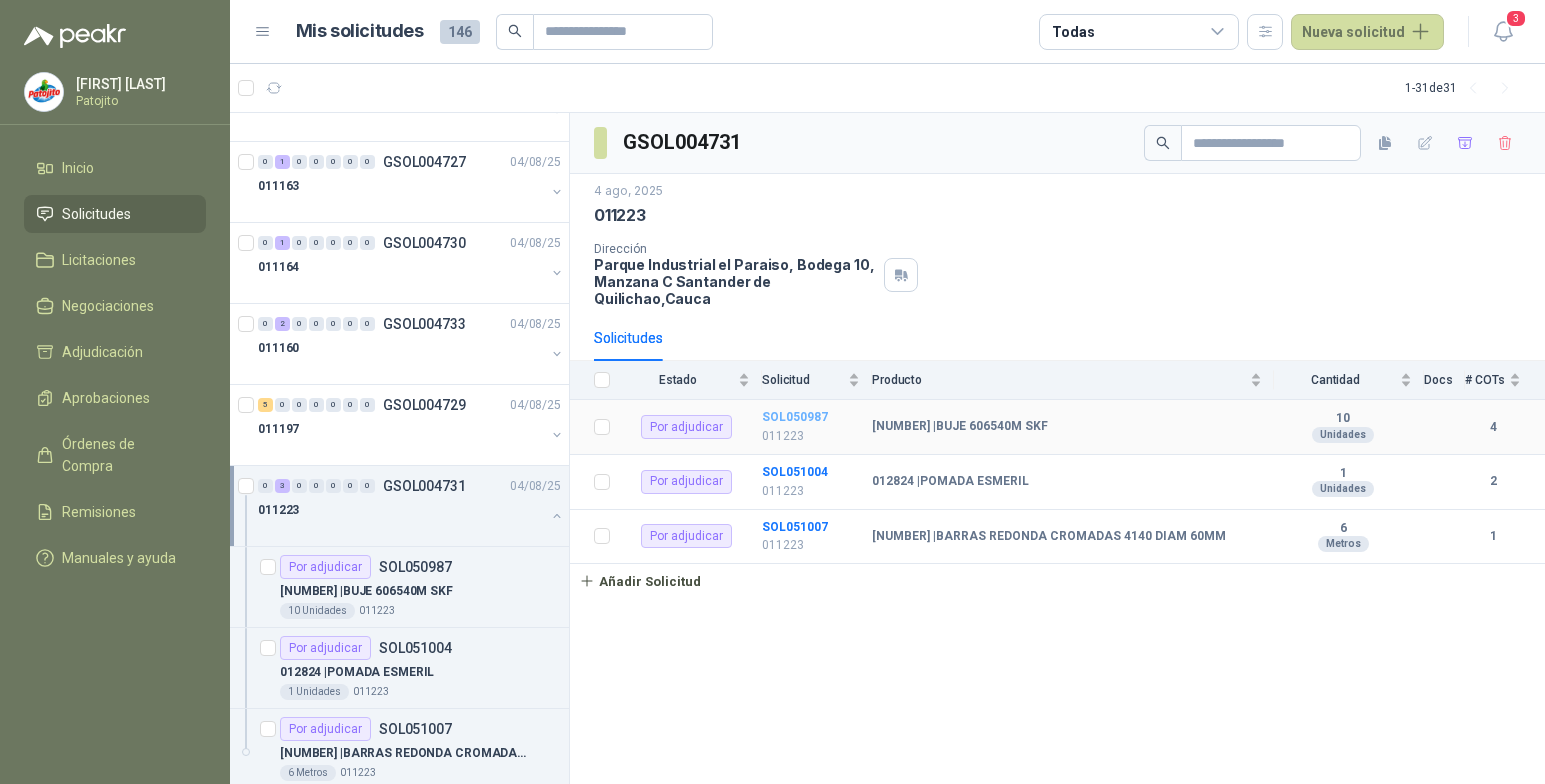 click on "SOL050987" at bounding box center (795, 417) 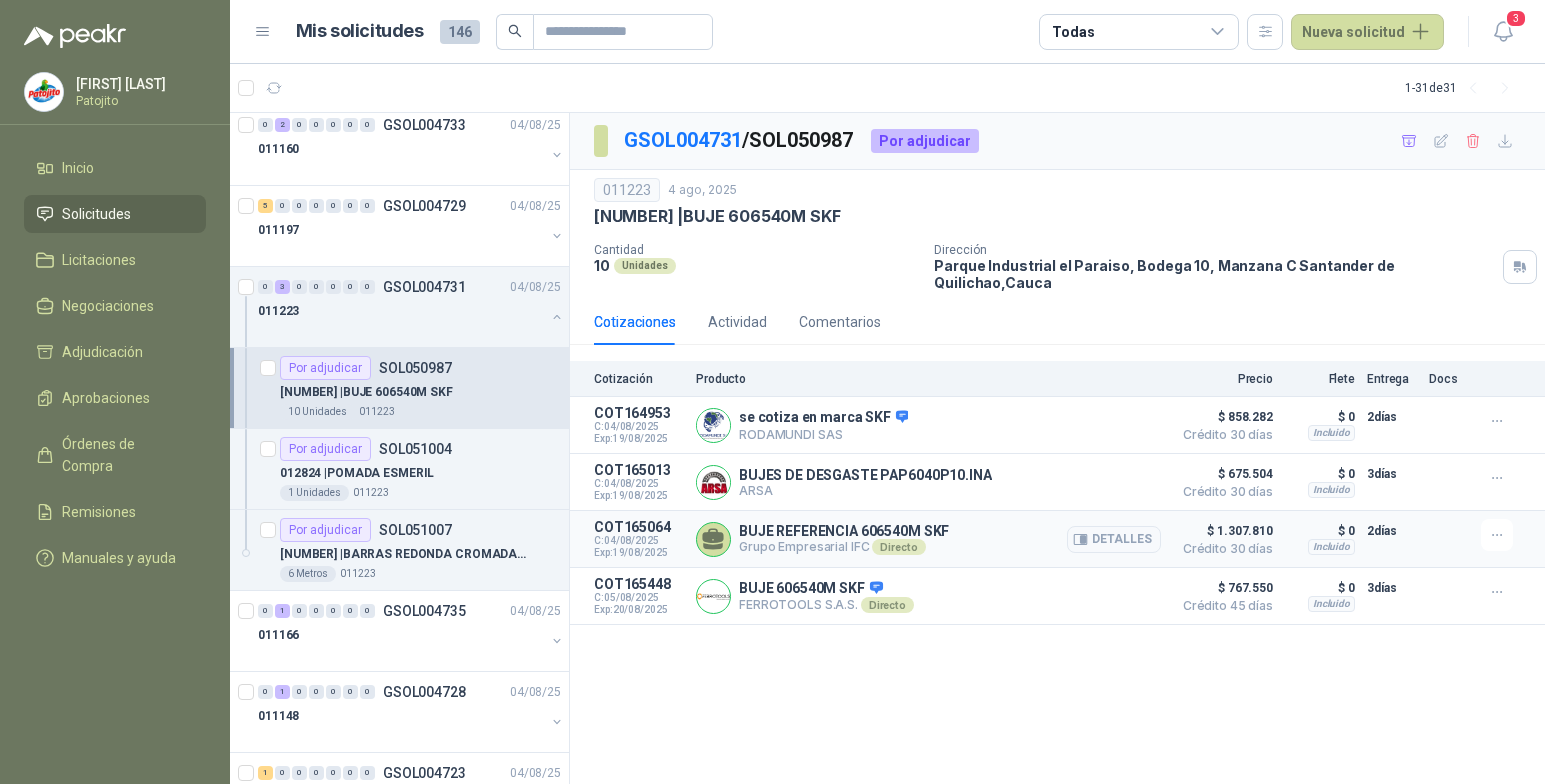 scroll, scrollTop: 900, scrollLeft: 0, axis: vertical 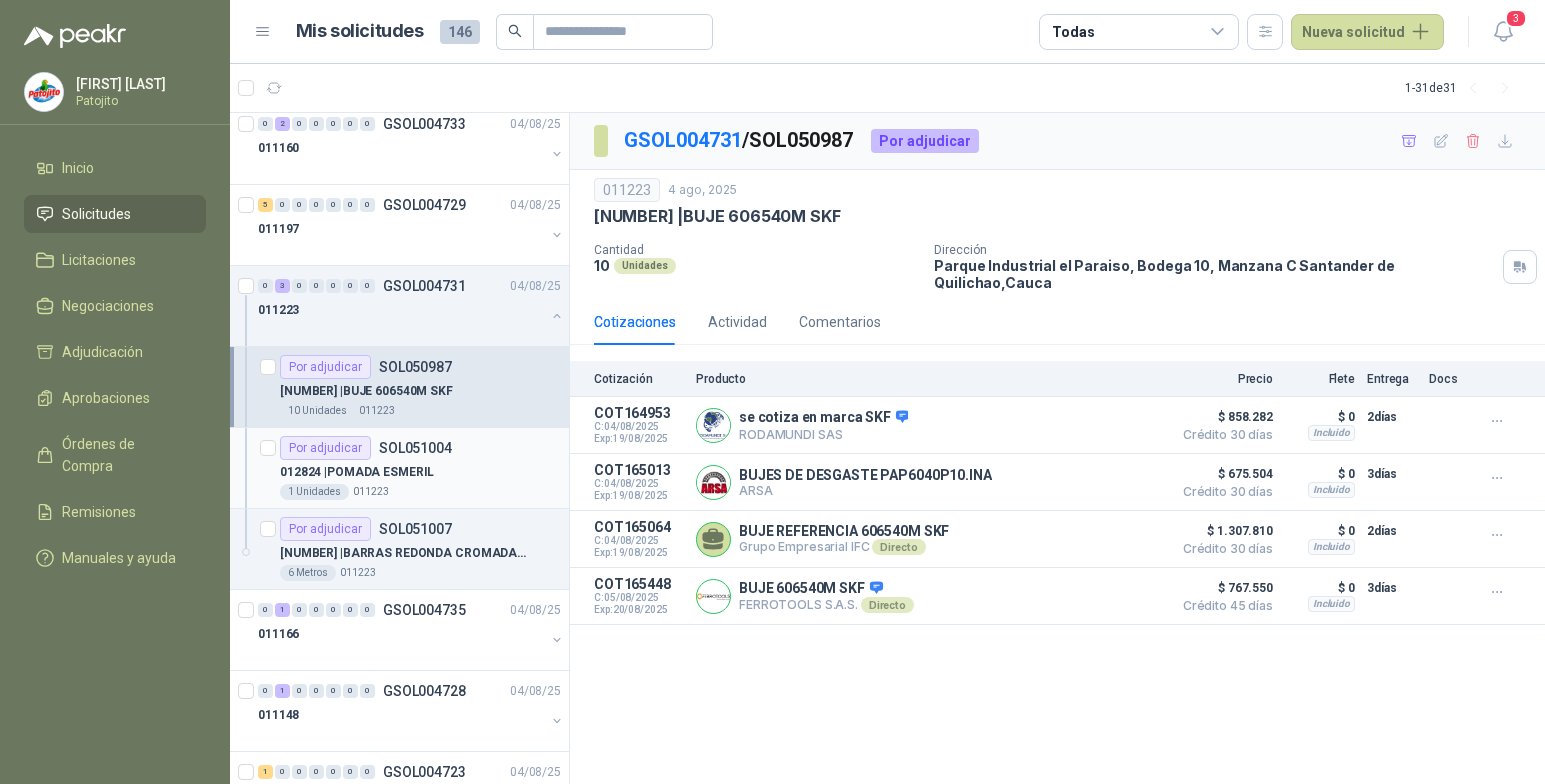 click on "012824 |  POMADA ESMERIL" at bounding box center (420, 472) 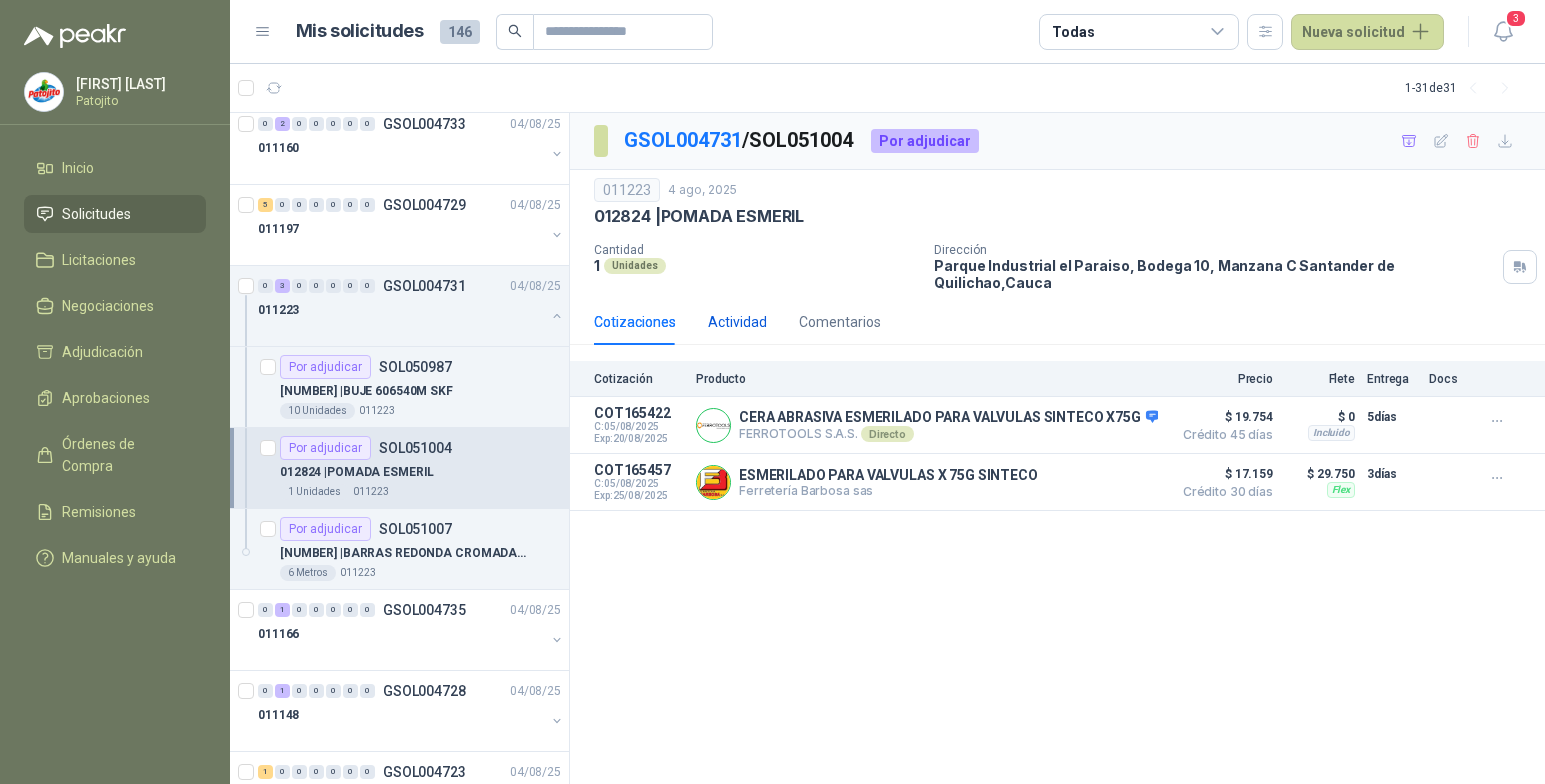 click on "Actividad" at bounding box center [737, 322] 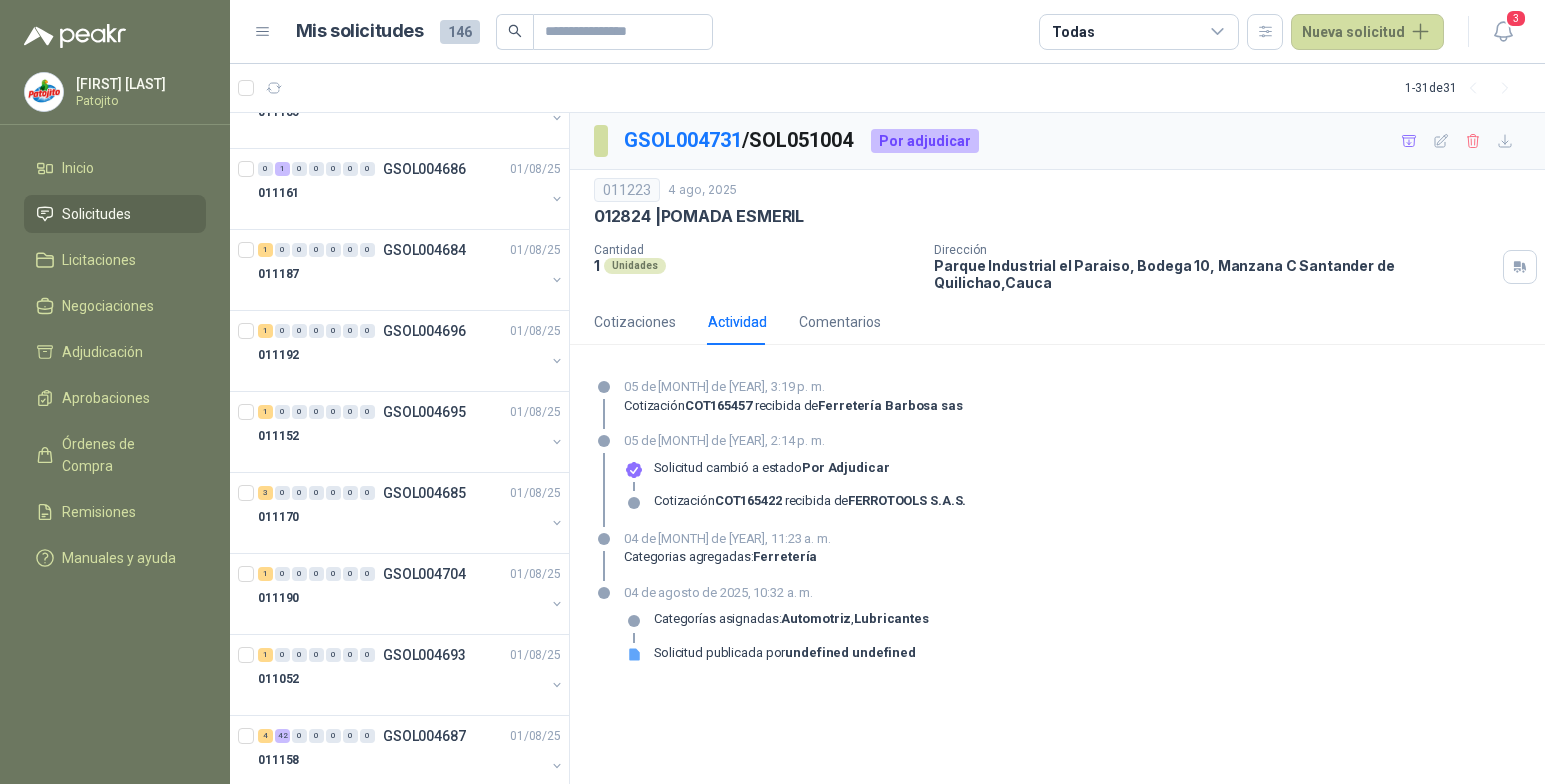scroll, scrollTop: 2110, scrollLeft: 0, axis: vertical 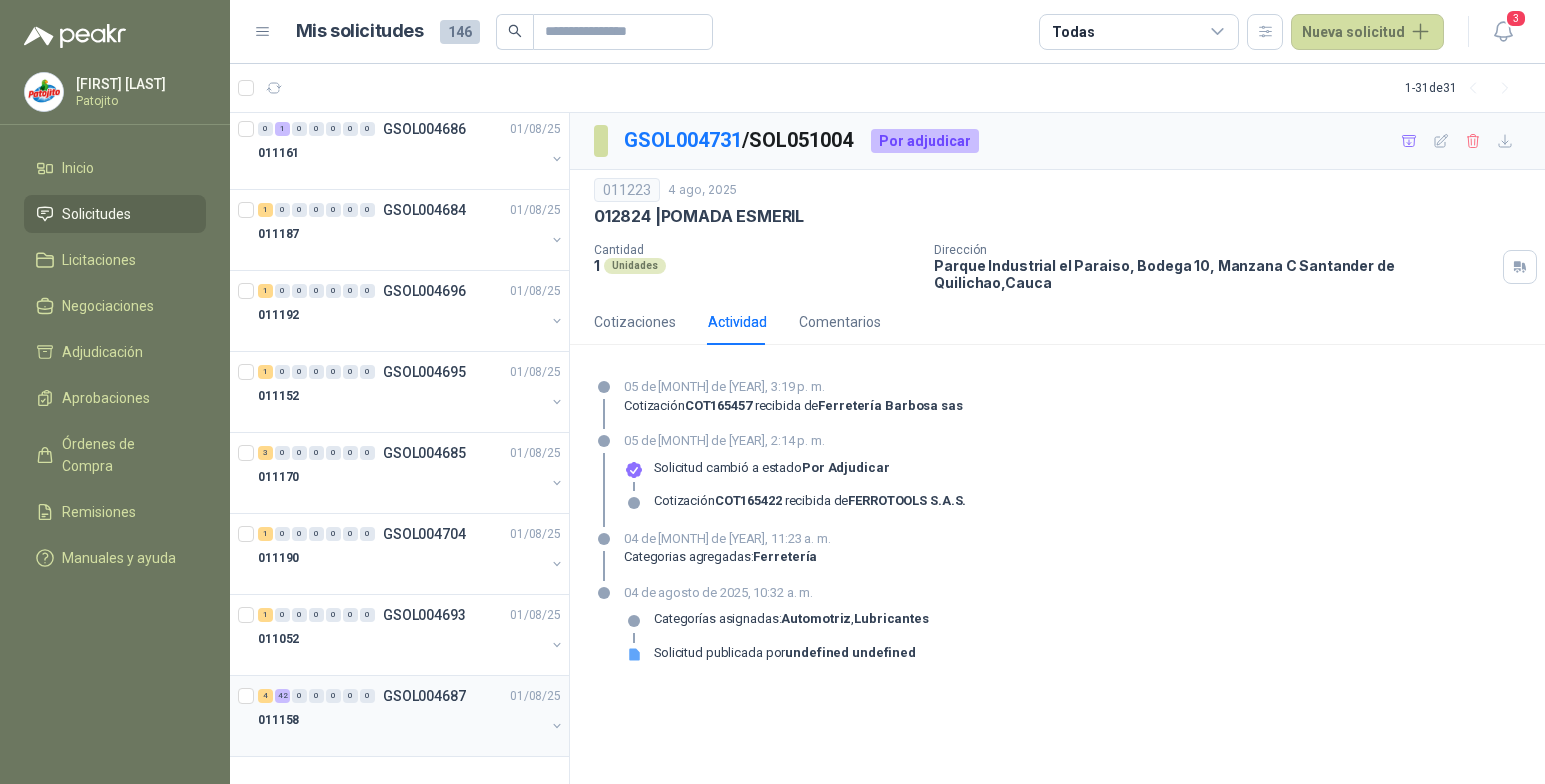 click on "GSOL004687" at bounding box center [424, 696] 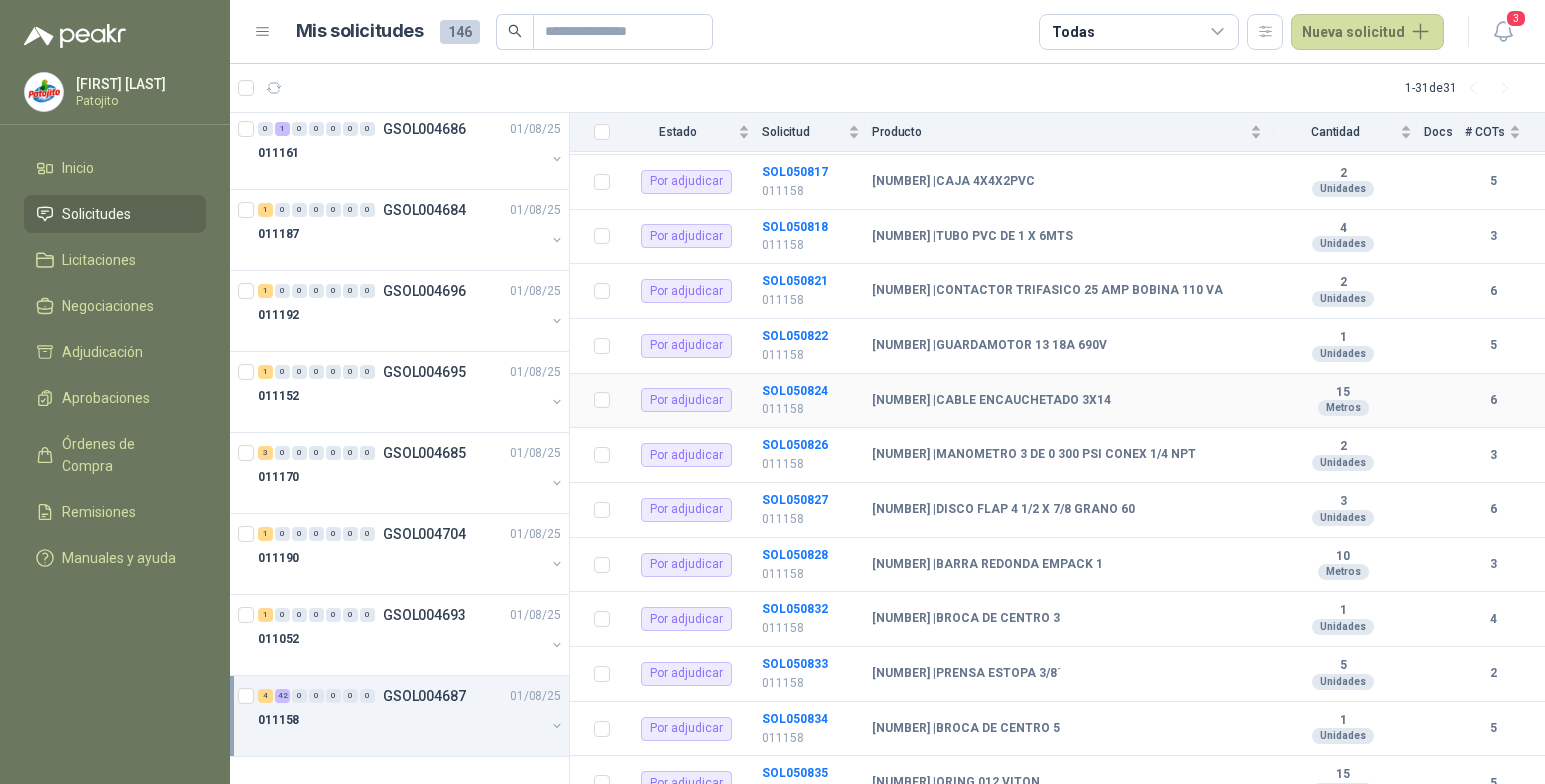 scroll, scrollTop: 400, scrollLeft: 0, axis: vertical 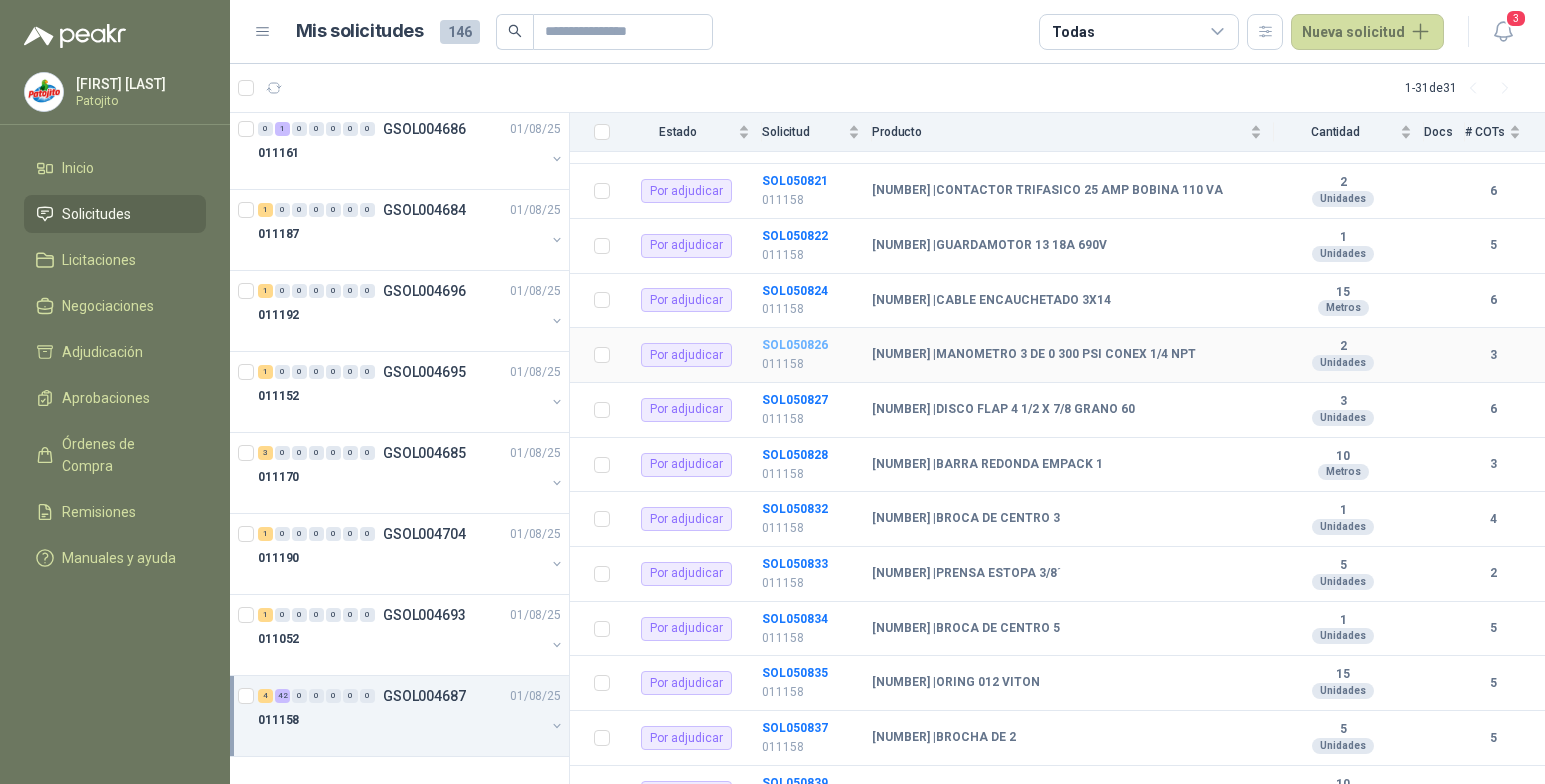click on "SOL050826" at bounding box center [795, 345] 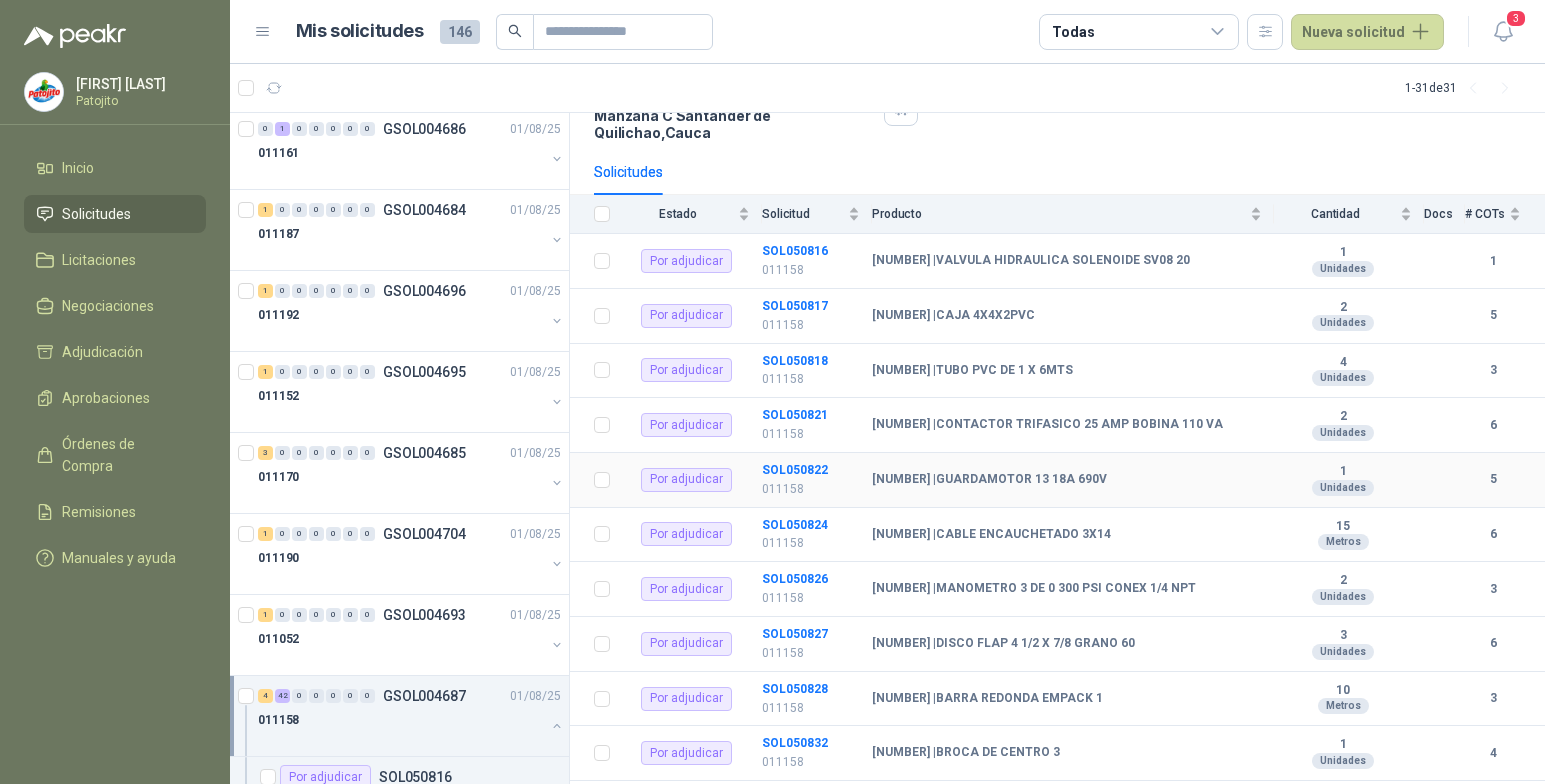 scroll, scrollTop: 200, scrollLeft: 0, axis: vertical 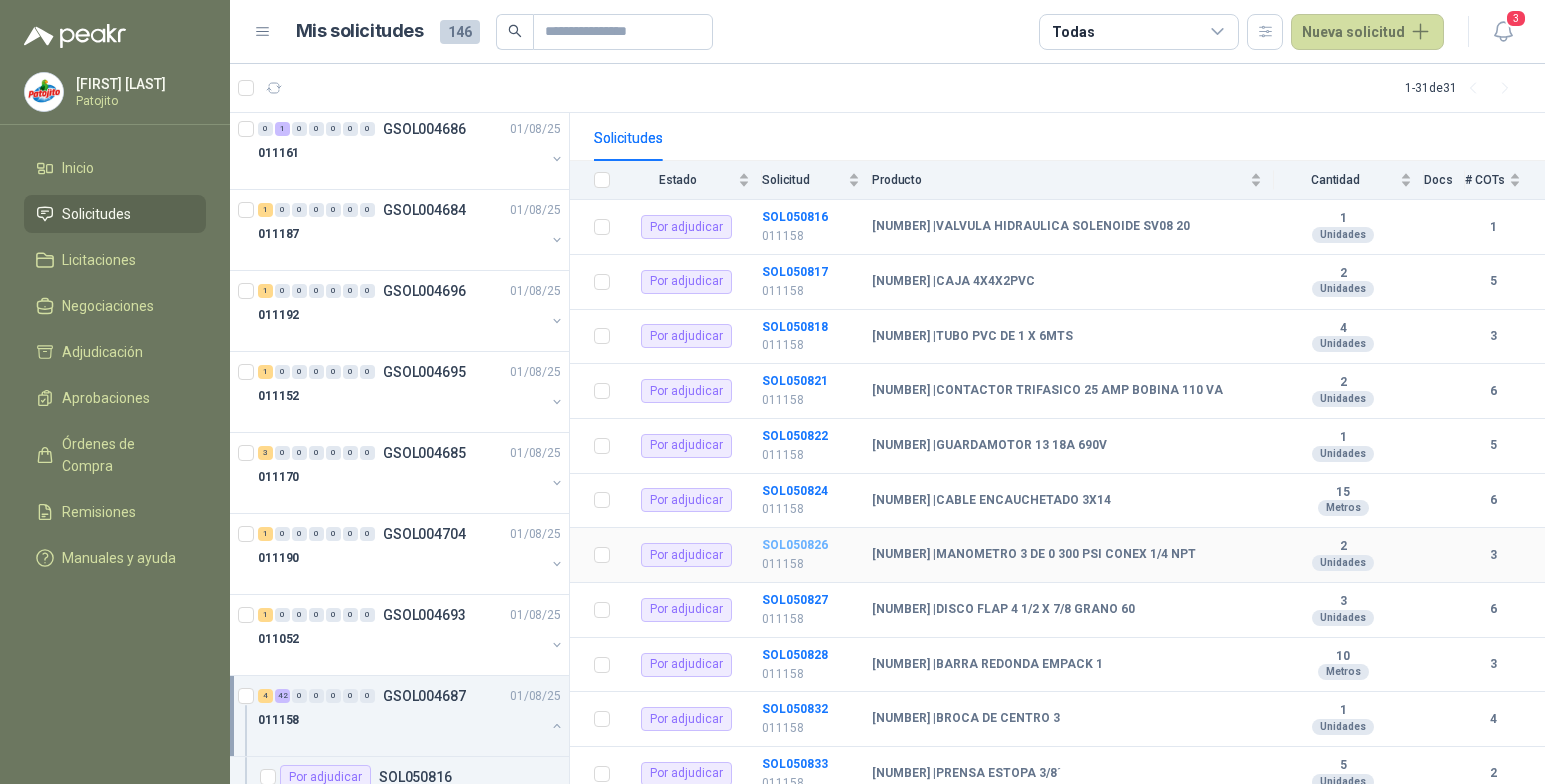 click on "SOL050826" at bounding box center [795, 545] 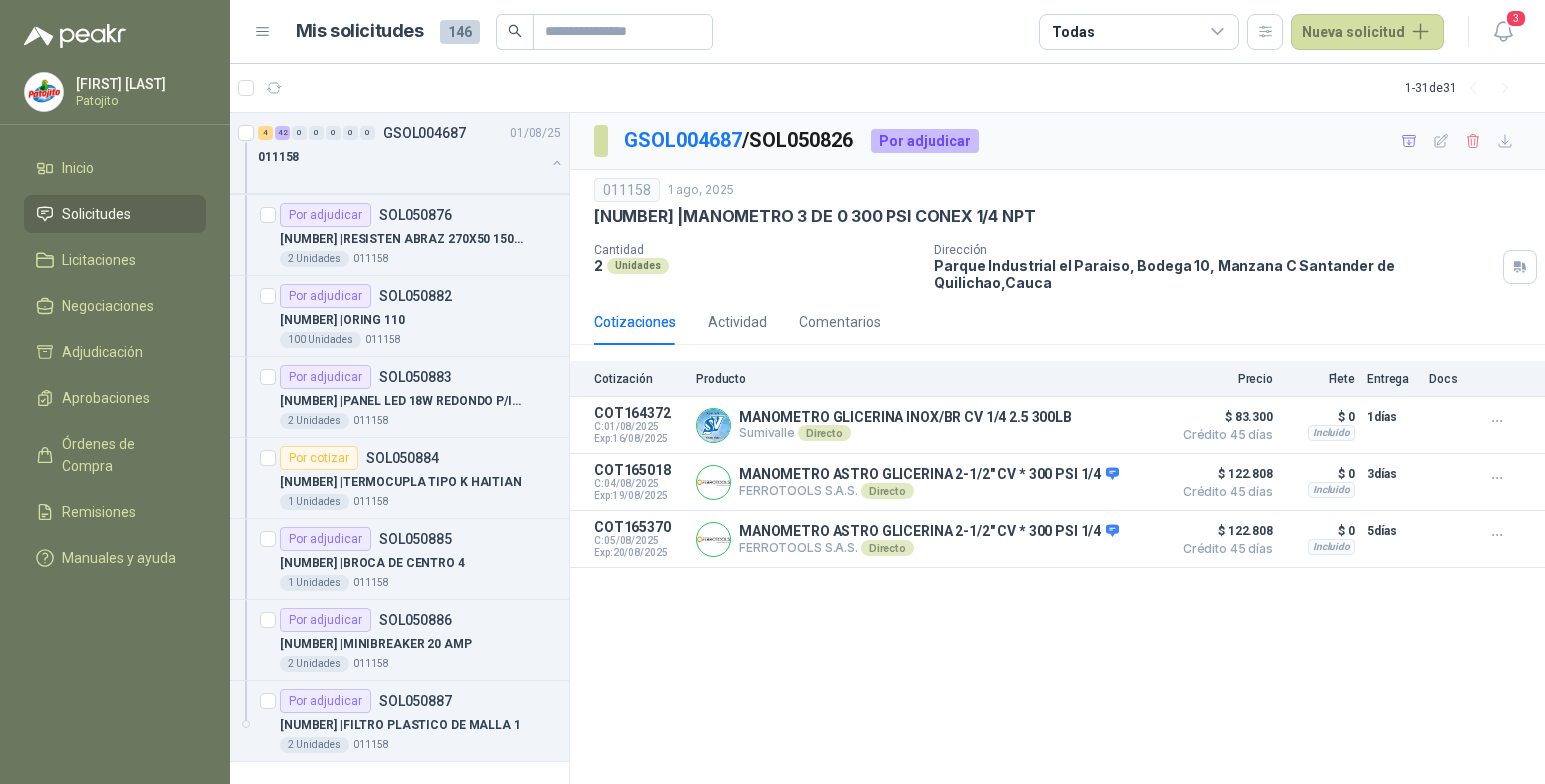 scroll, scrollTop: 5836, scrollLeft: 0, axis: vertical 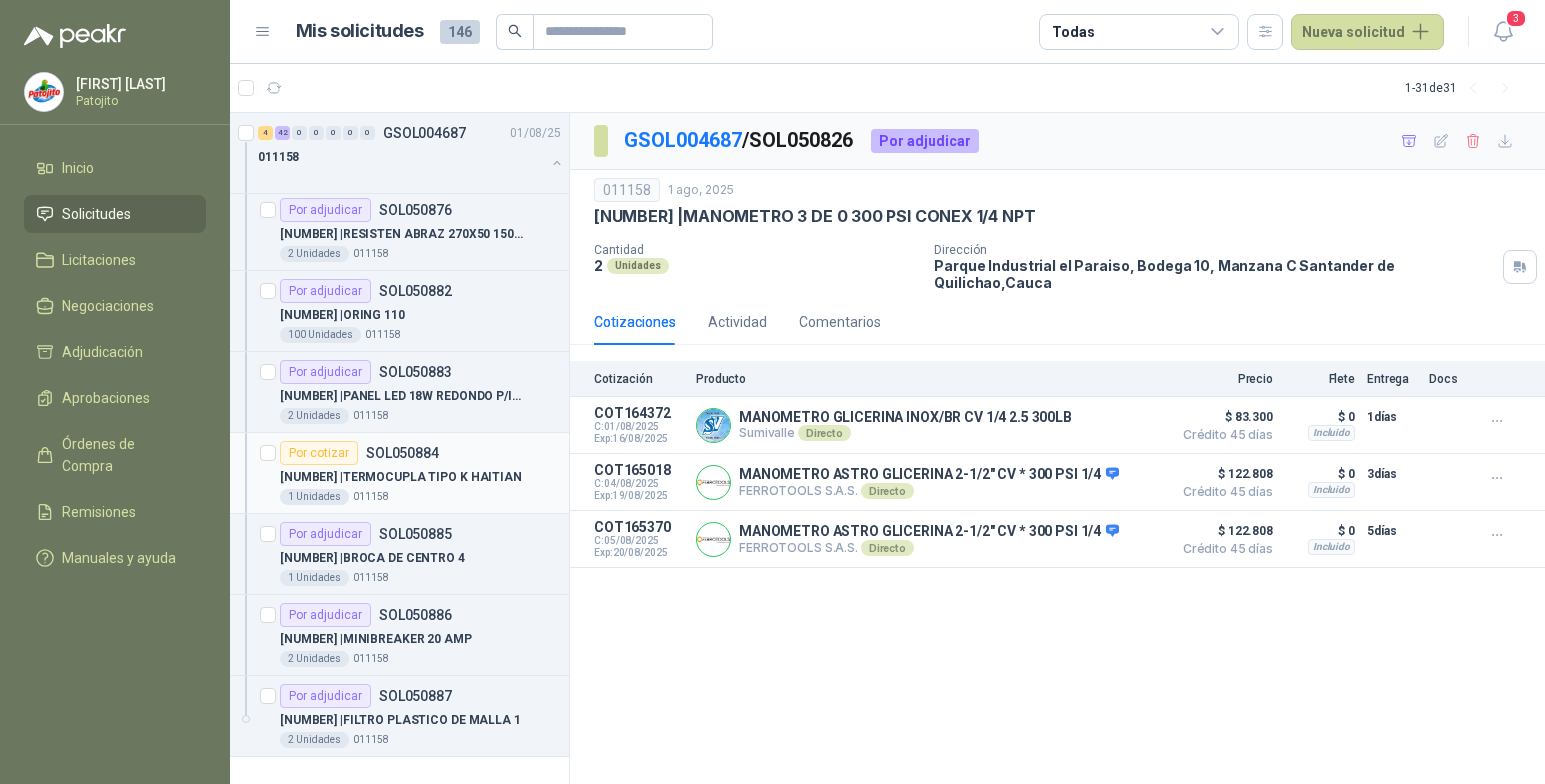 click on "SOL050884" at bounding box center [402, 453] 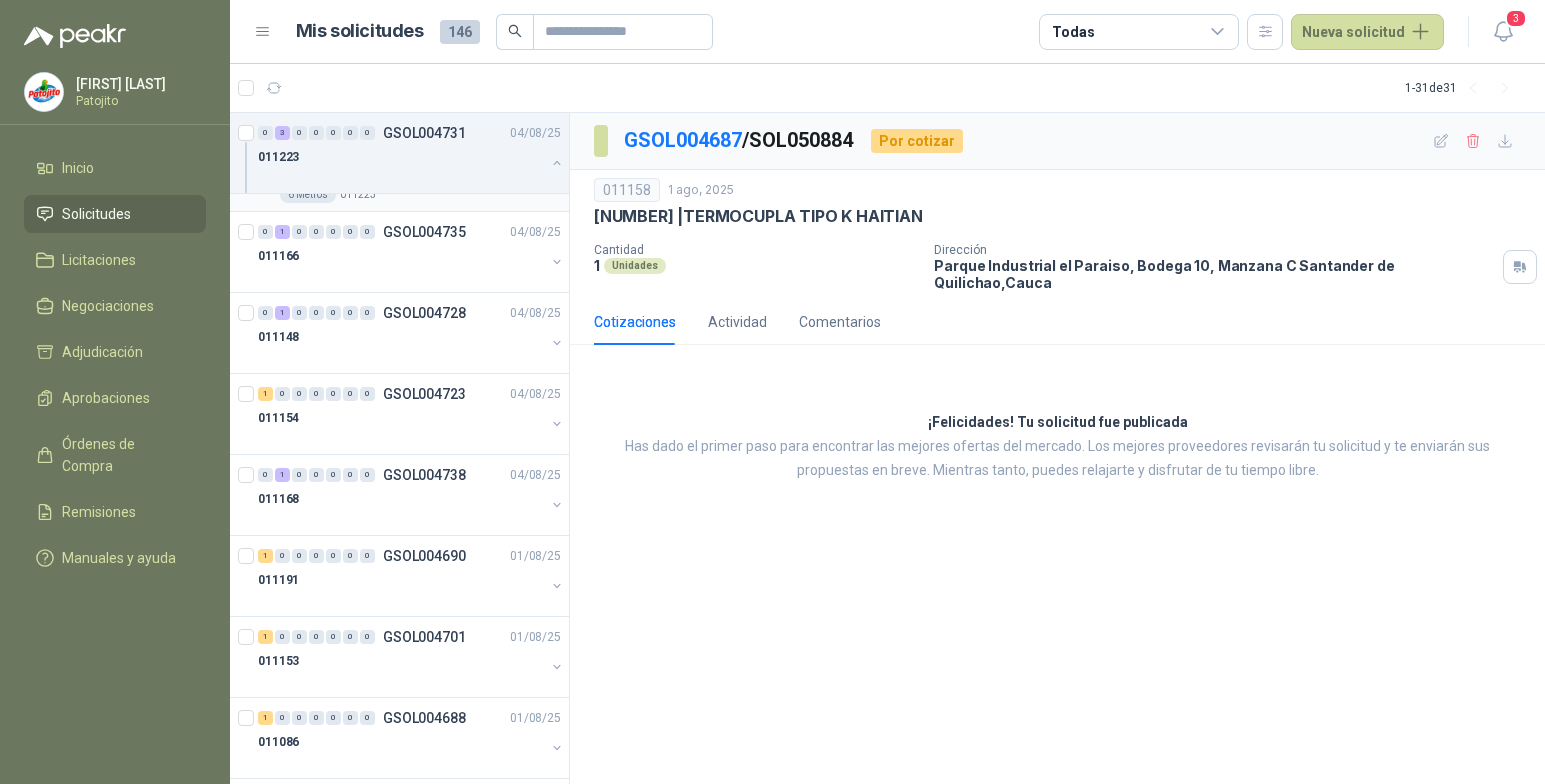 scroll, scrollTop: 1100, scrollLeft: 0, axis: vertical 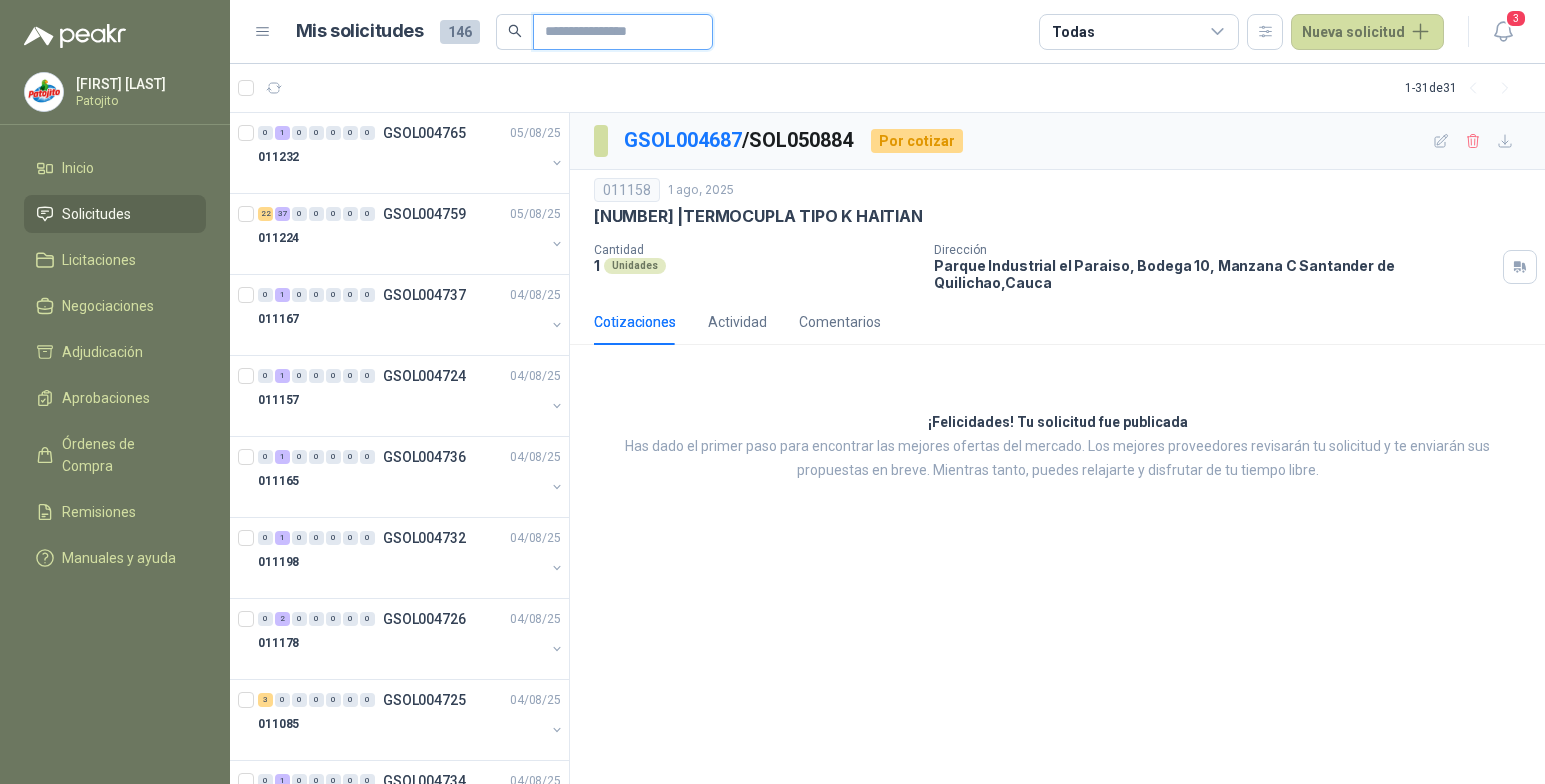 click at bounding box center [615, 32] 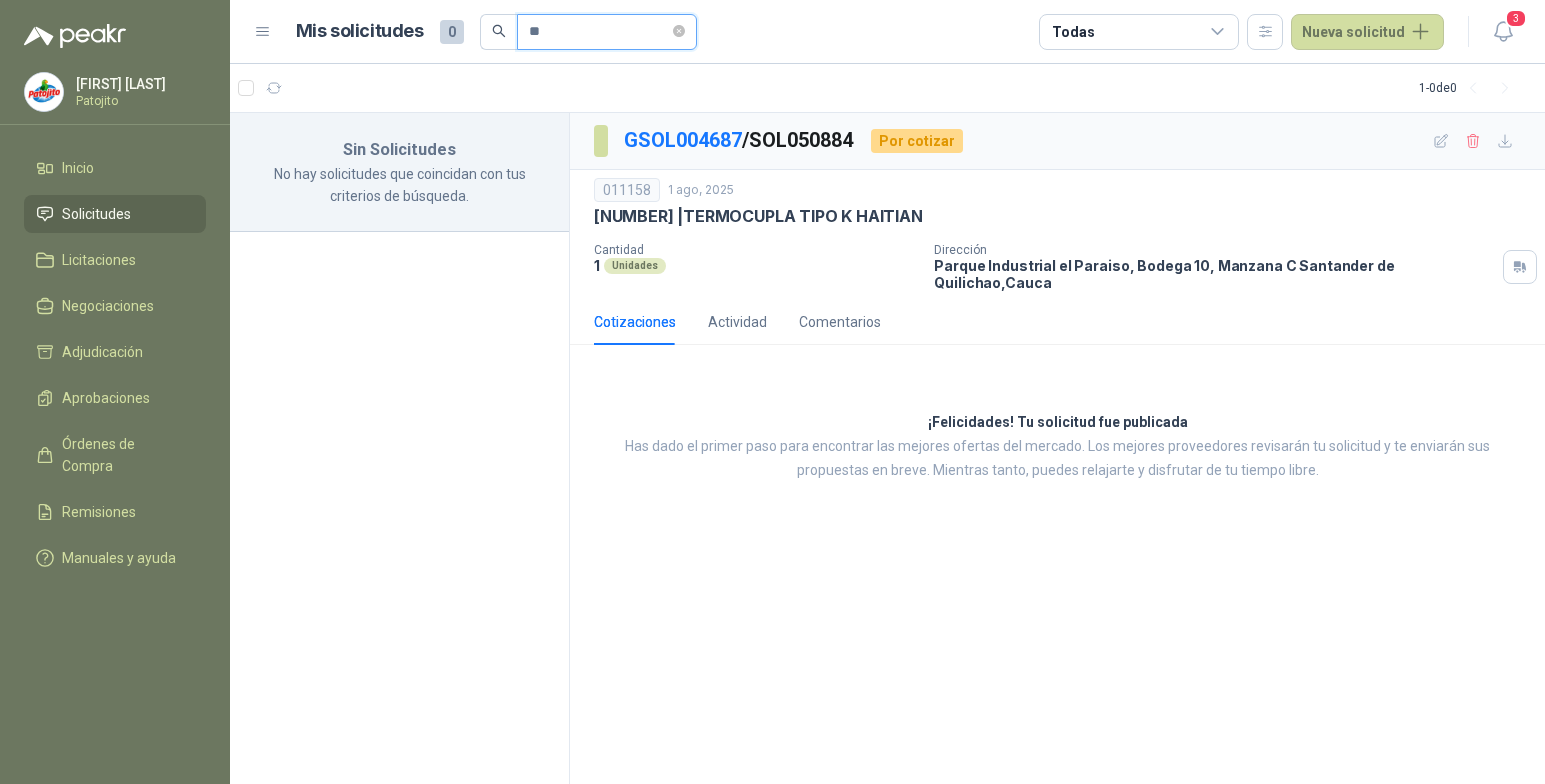 type on "*" 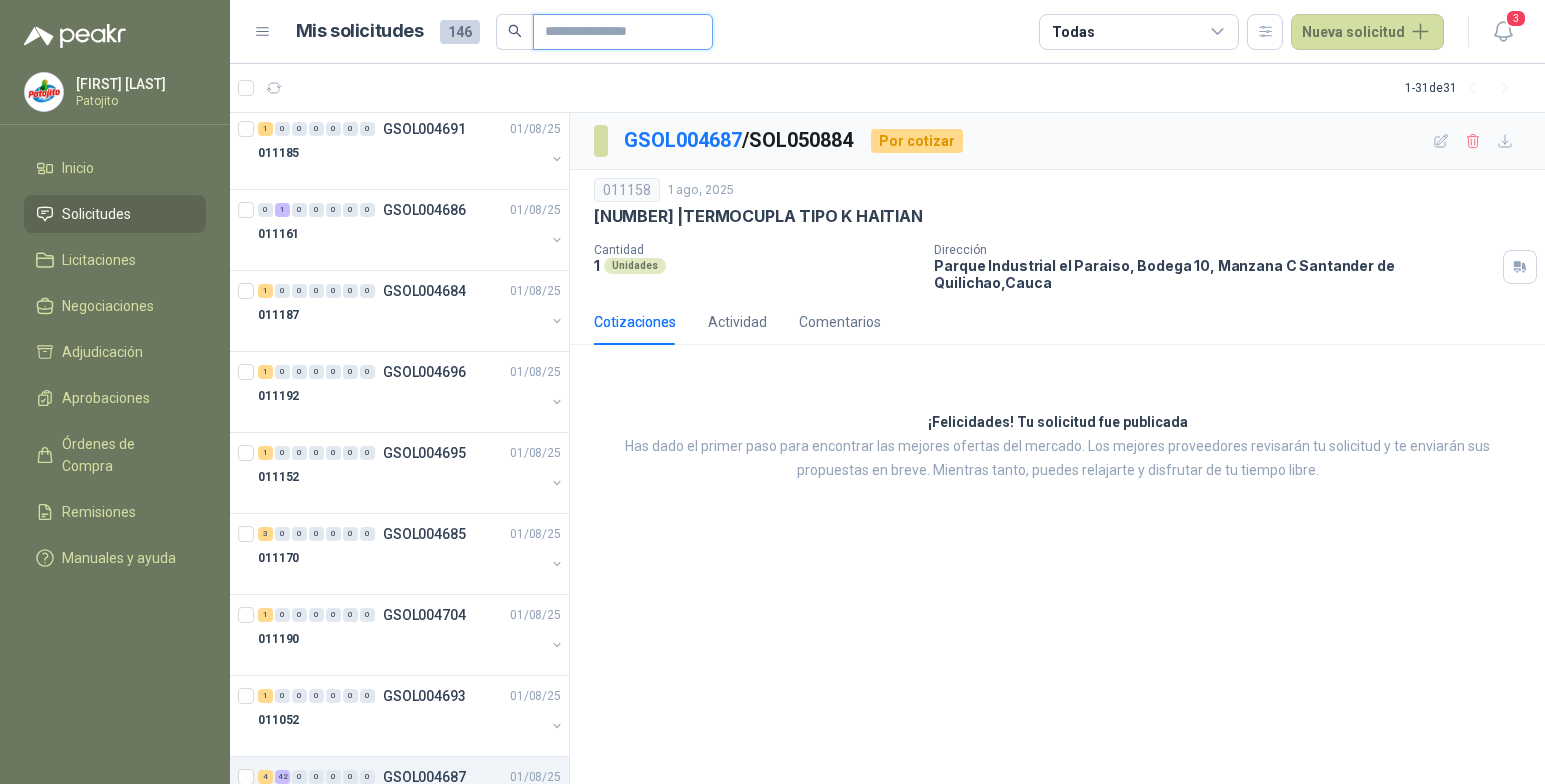 scroll, scrollTop: 1693, scrollLeft: 0, axis: vertical 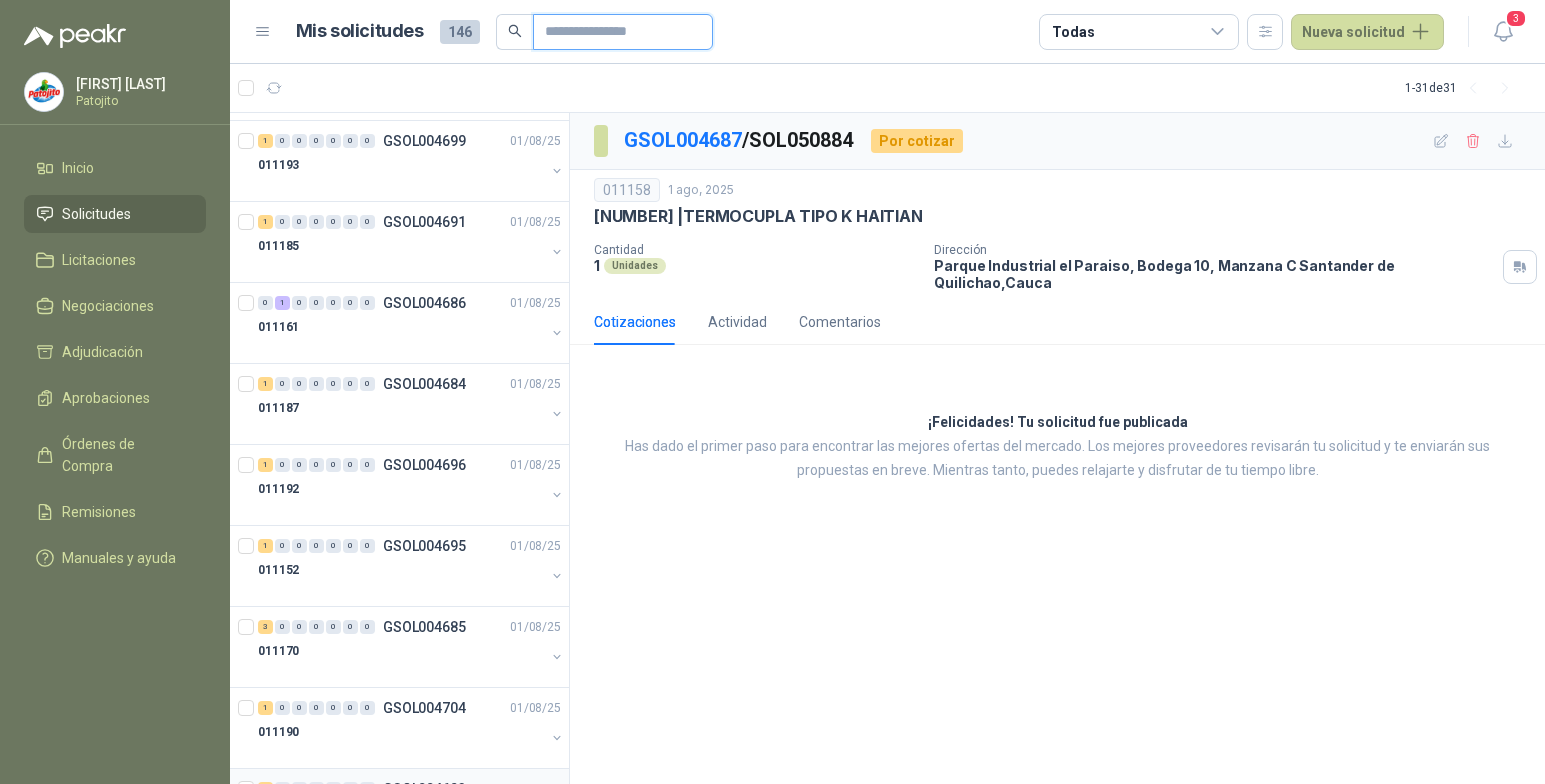 type 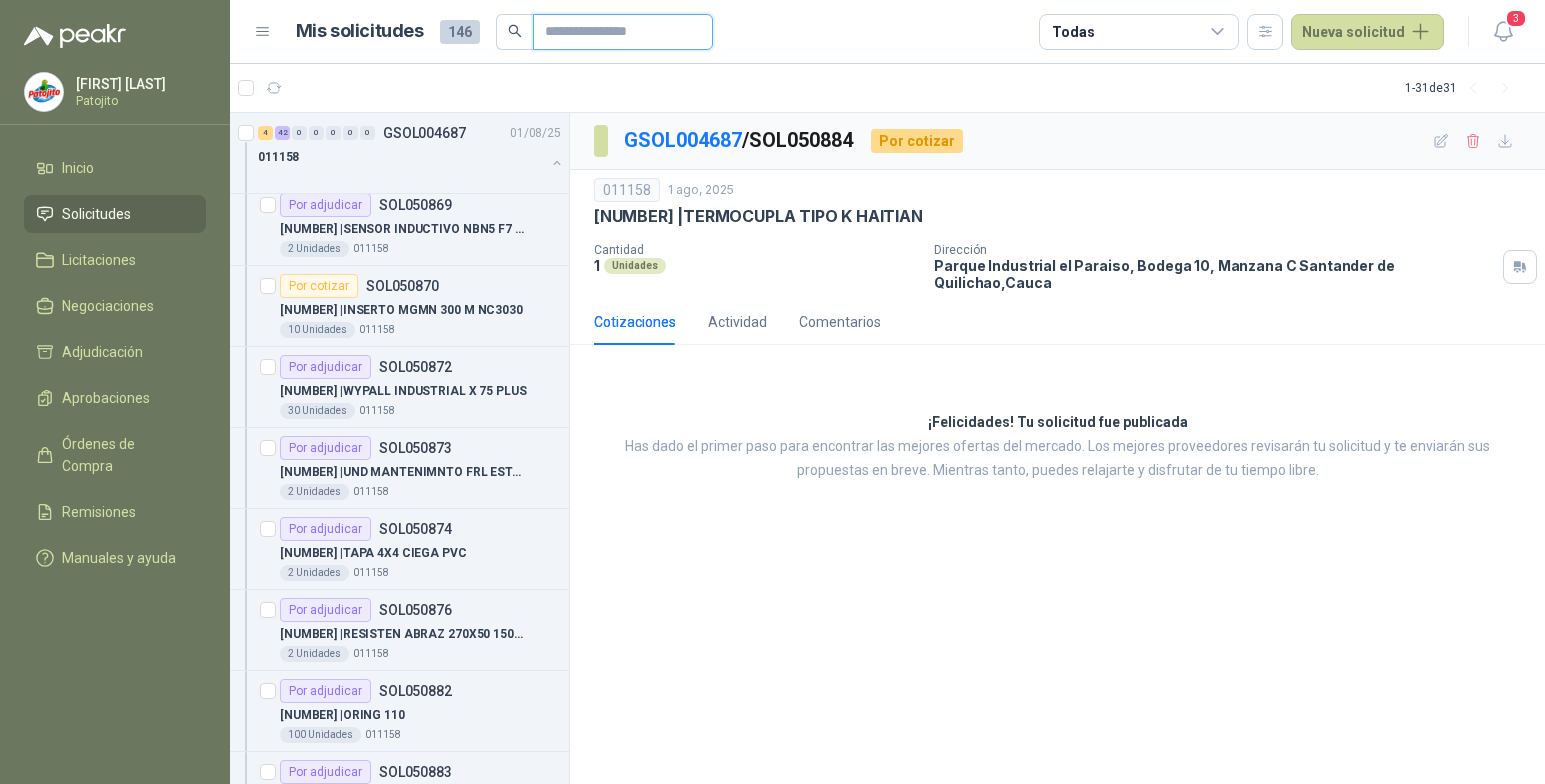 scroll, scrollTop: 5593, scrollLeft: 0, axis: vertical 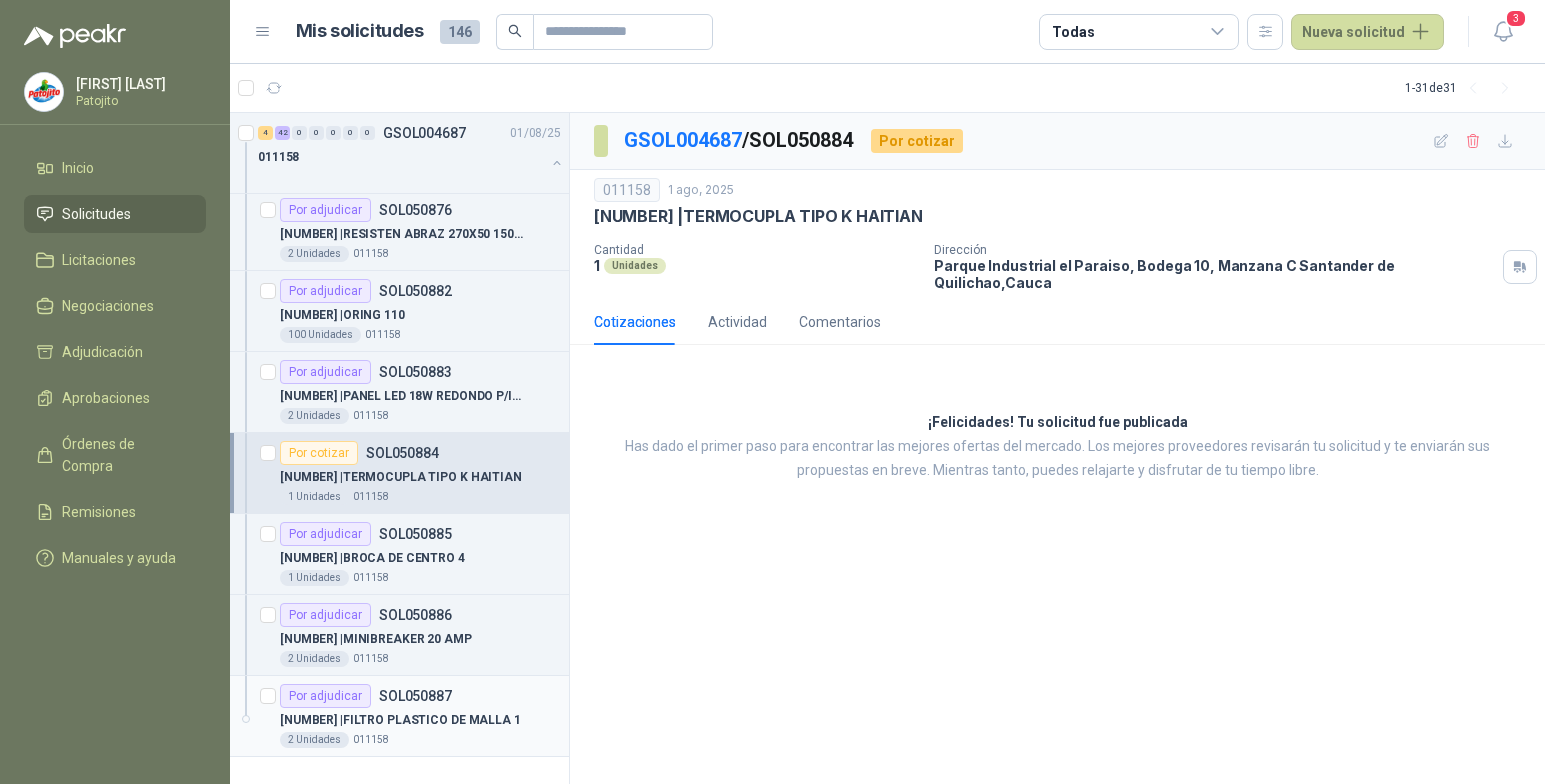 click on "Por adjudicar SOL050887" at bounding box center [420, 696] 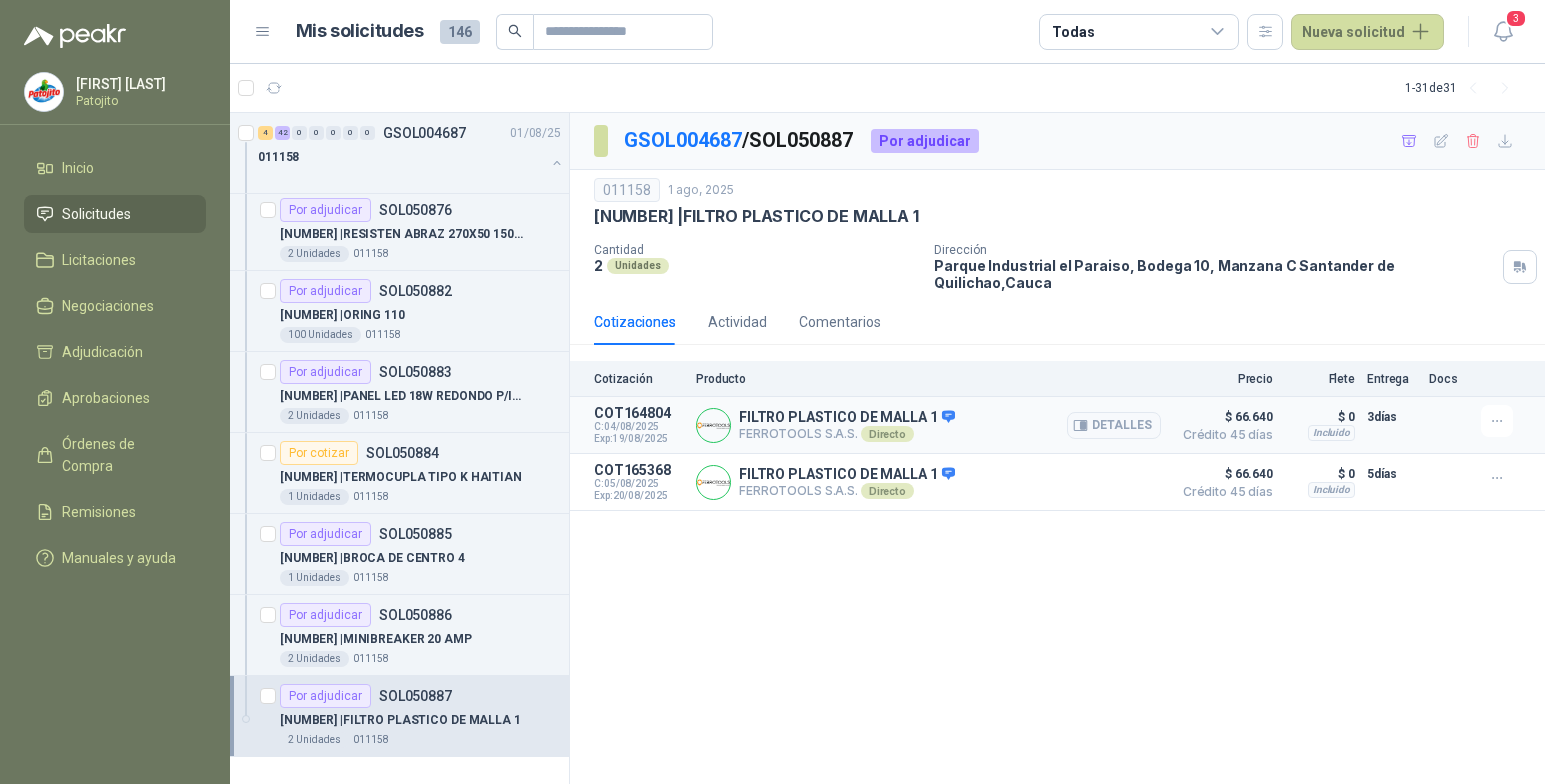 click on "FILTRO PLASTICO DE MALLA 1   FERROTOOLS S.A.S.   Directo Detalles" at bounding box center (928, 425) 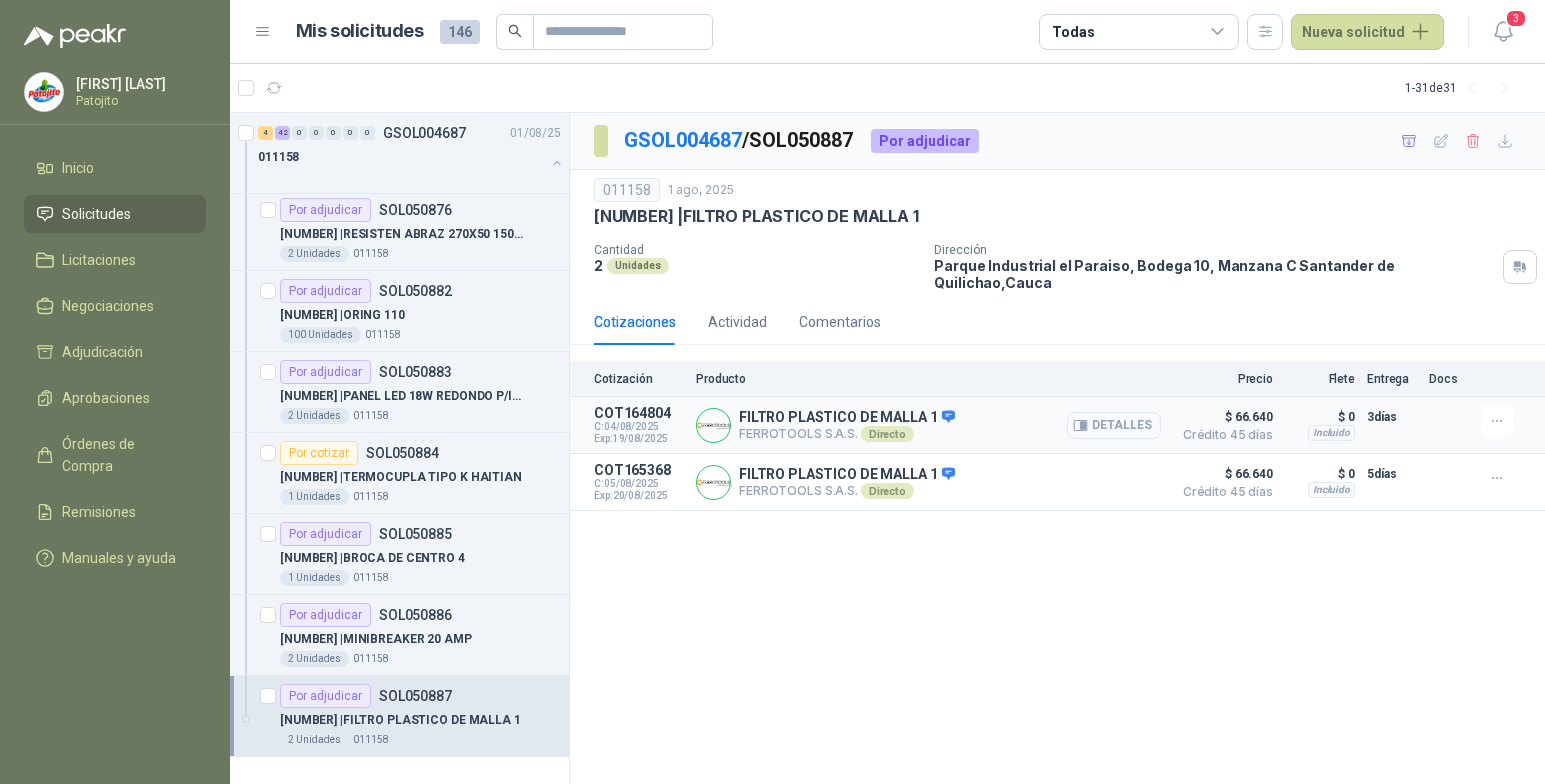 click on "Detalles" at bounding box center (1114, 425) 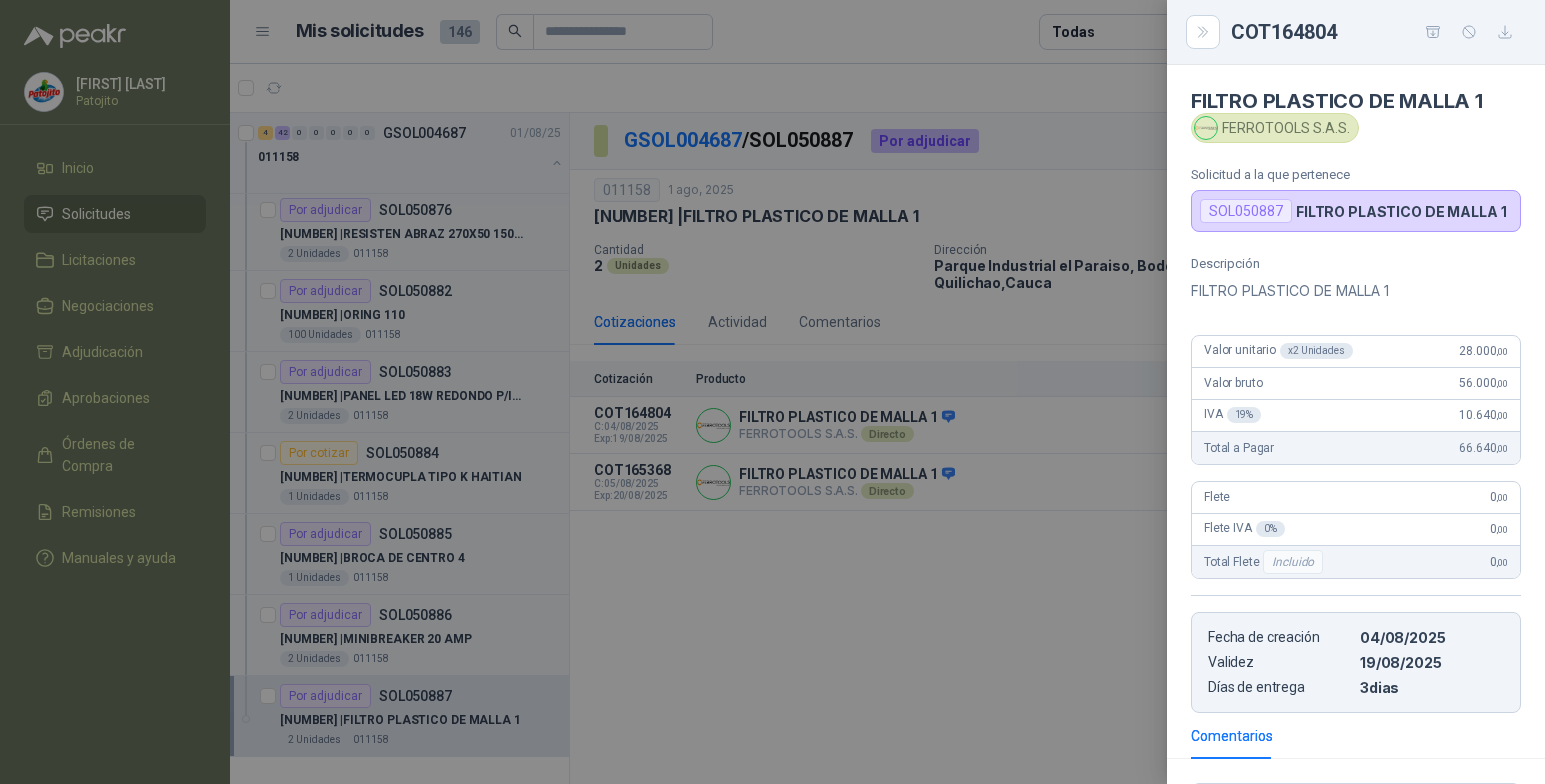 click at bounding box center (772, 392) 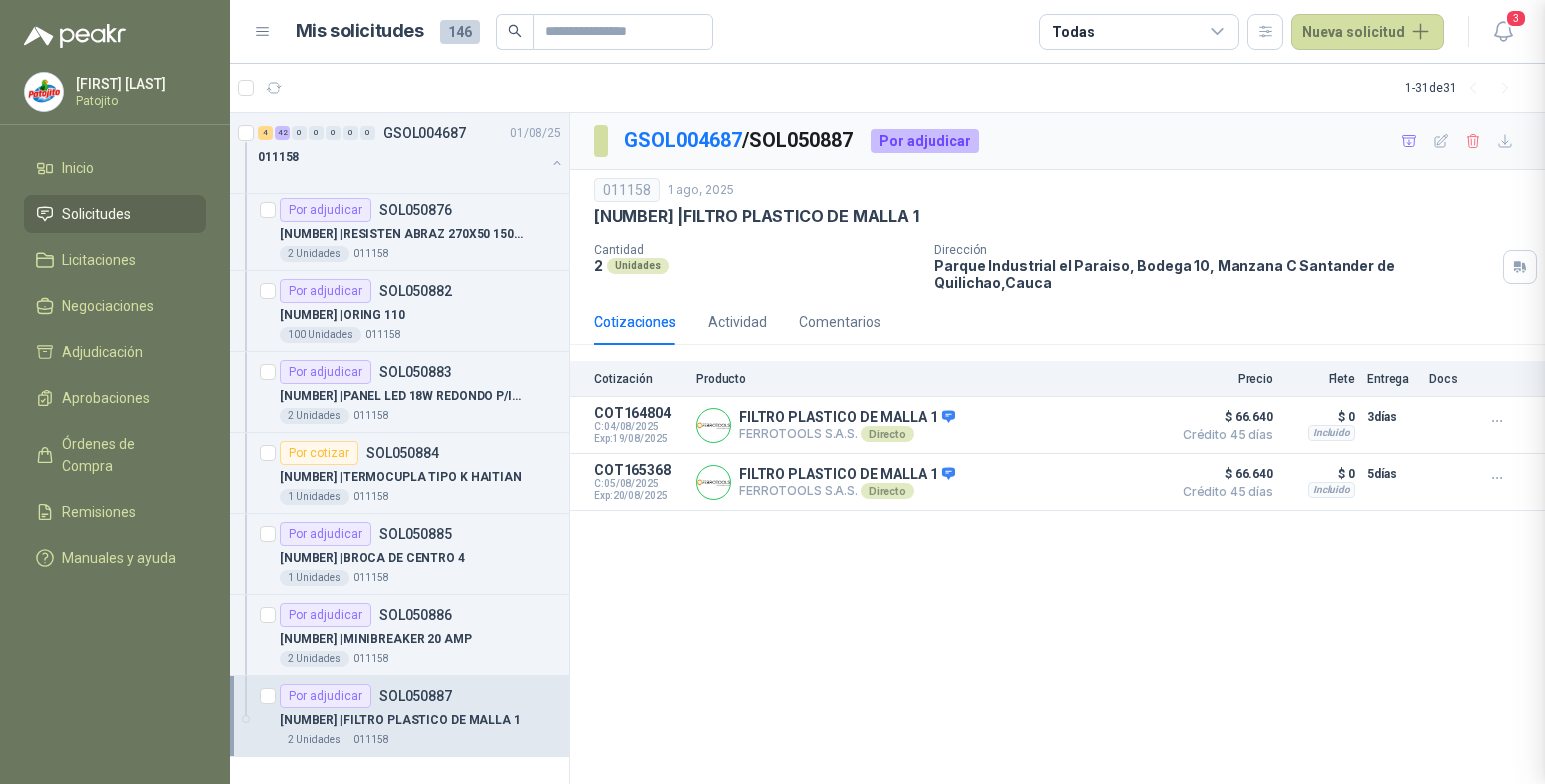 type 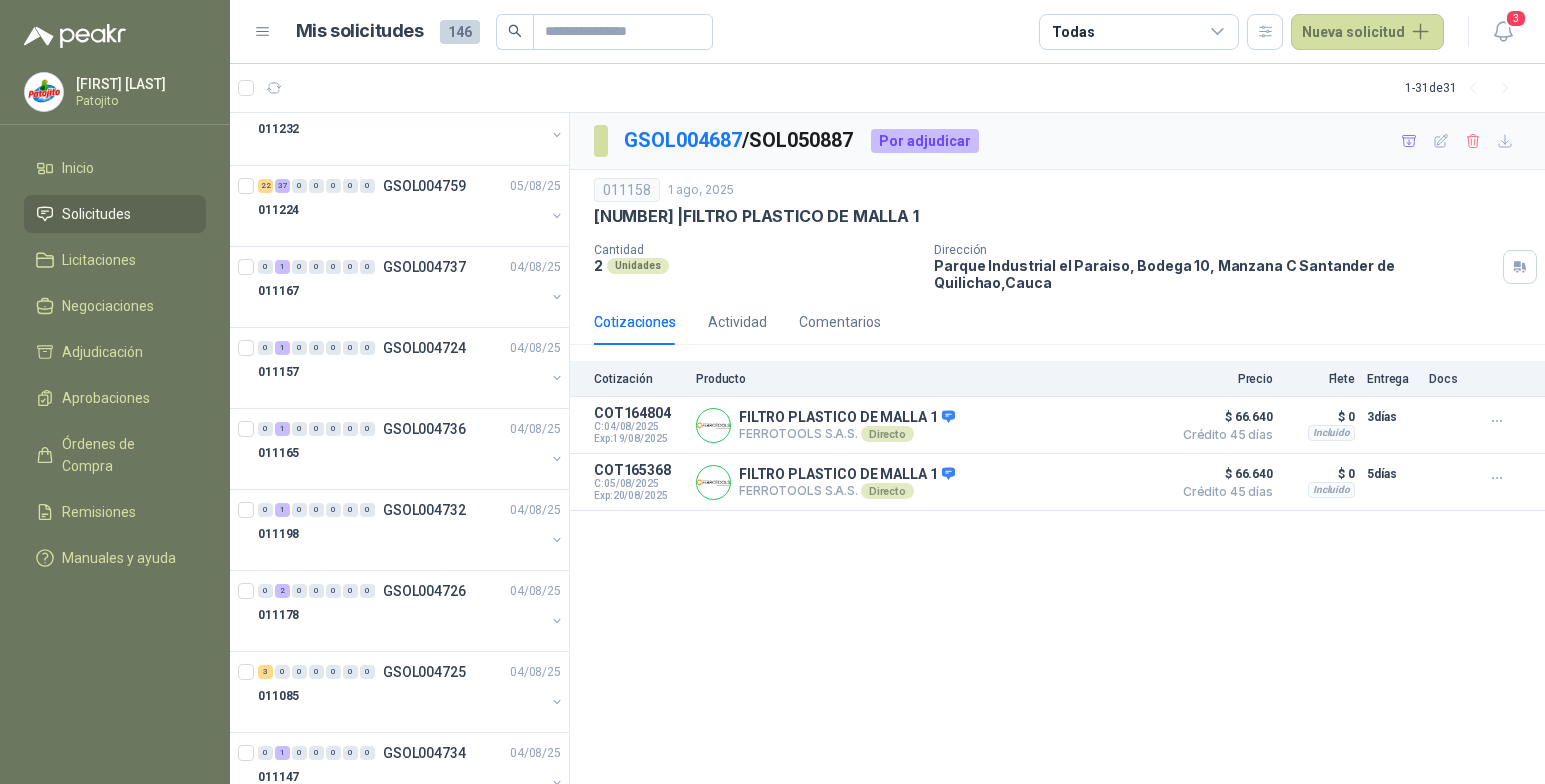 scroll, scrollTop: 0, scrollLeft: 0, axis: both 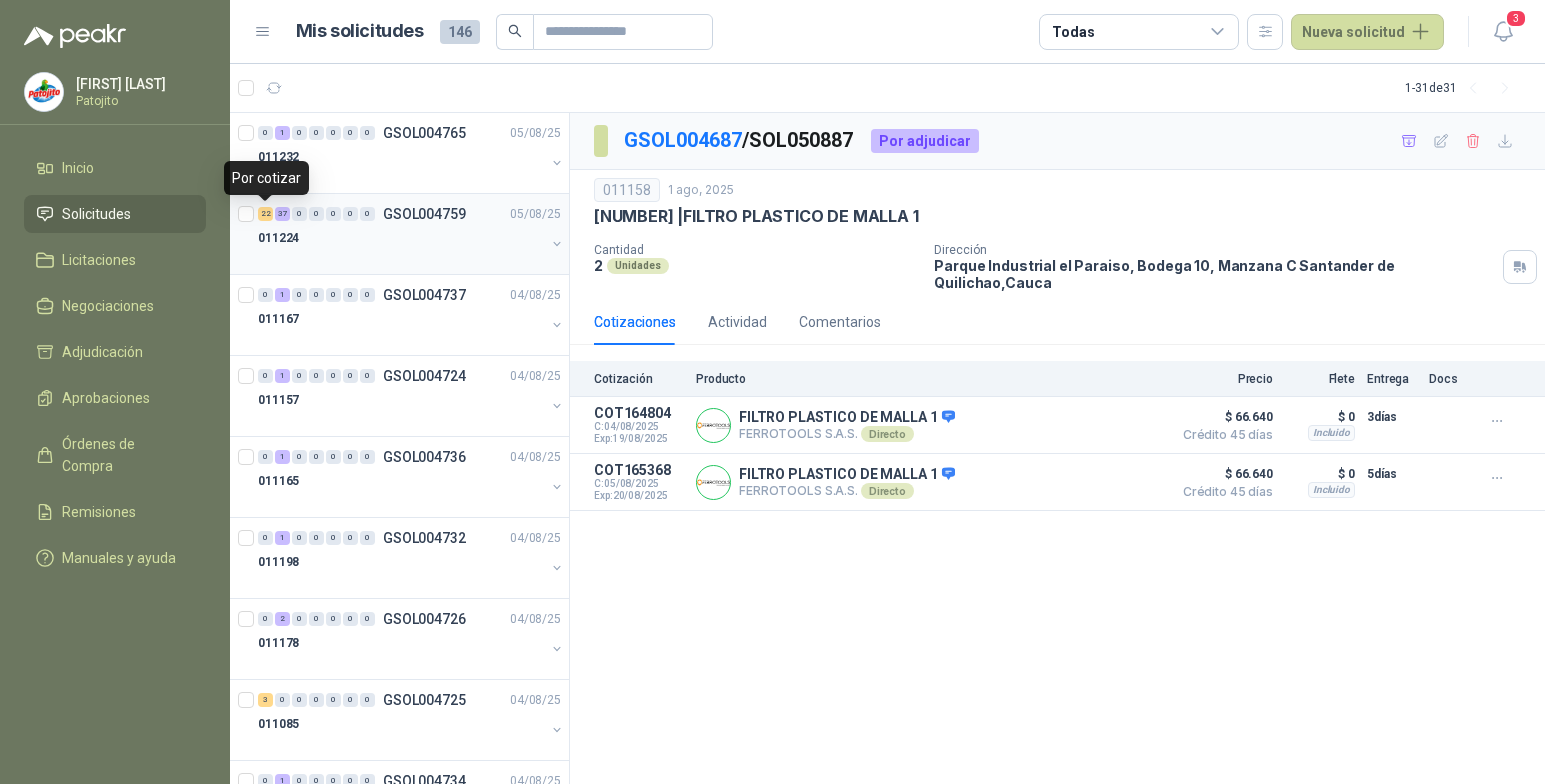 click on "22" at bounding box center (265, 214) 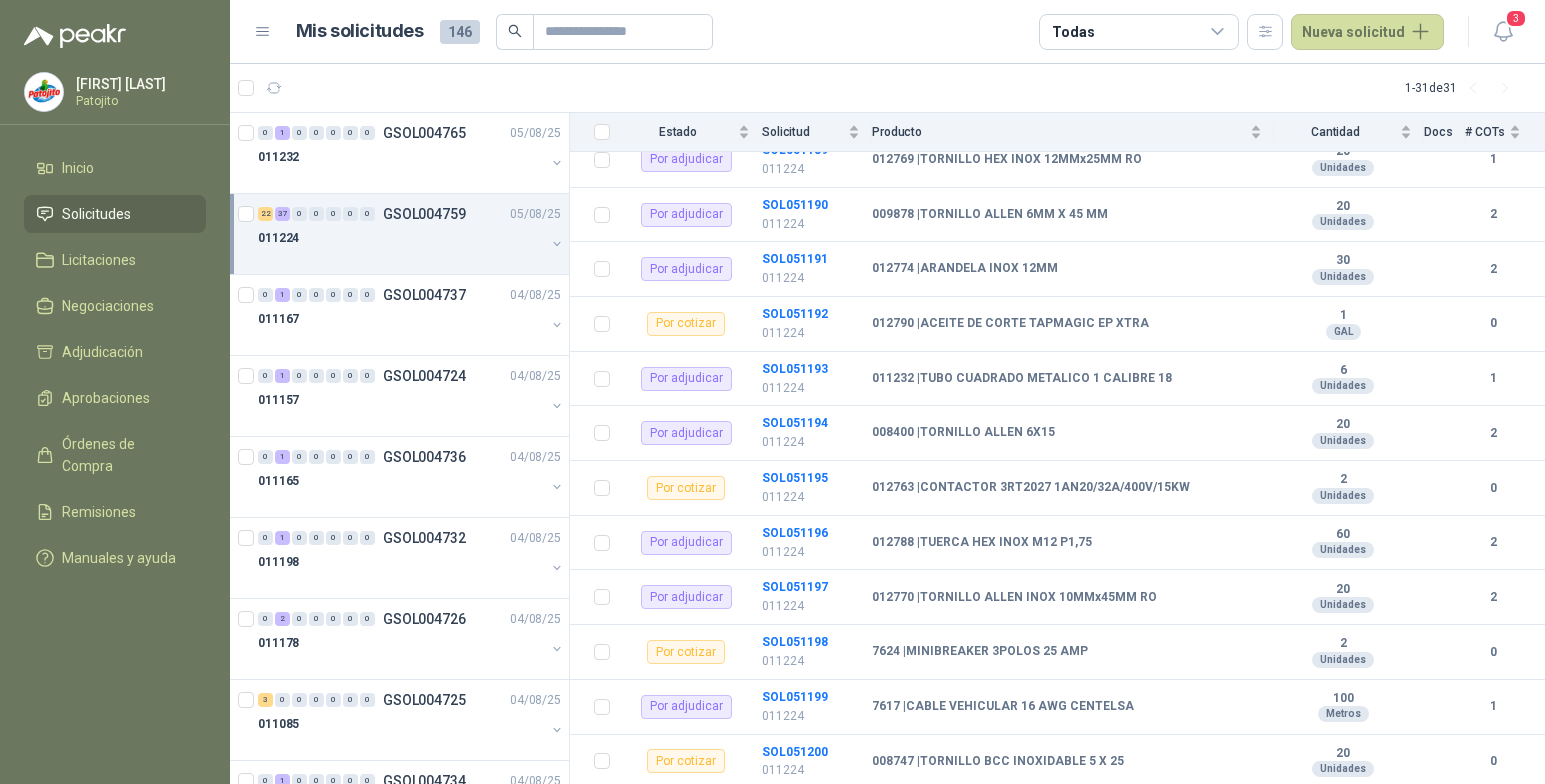 scroll, scrollTop: 2876, scrollLeft: 0, axis: vertical 